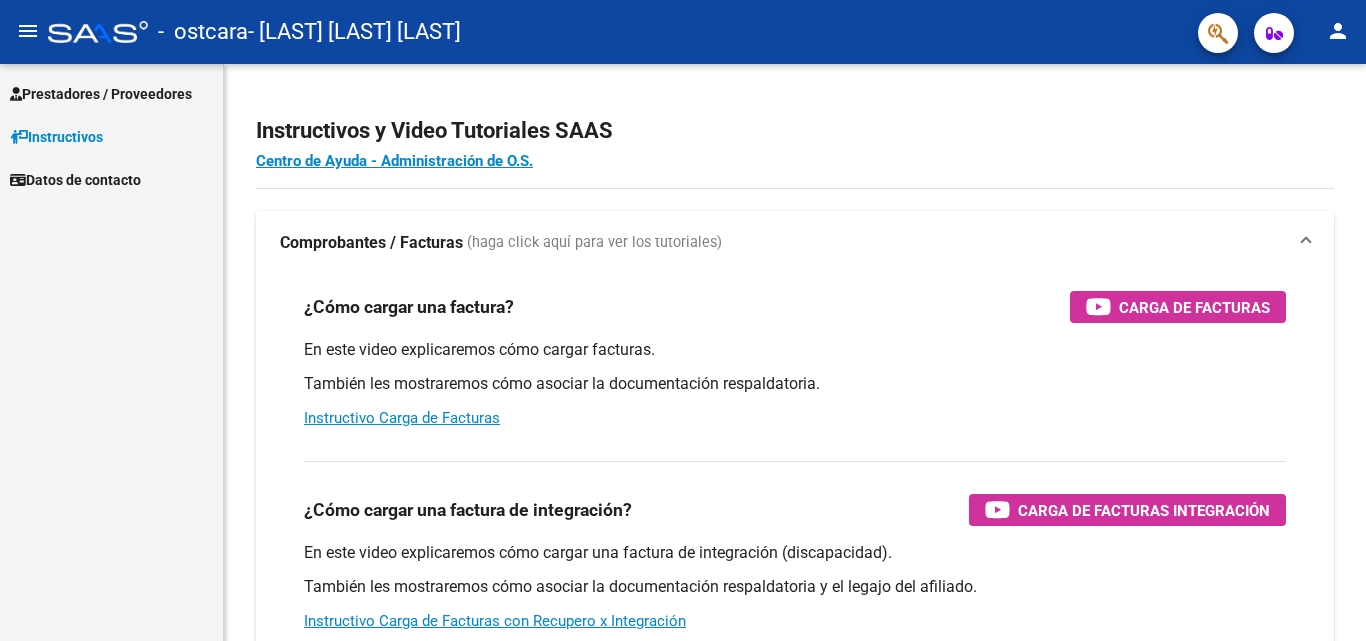 scroll, scrollTop: 0, scrollLeft: 0, axis: both 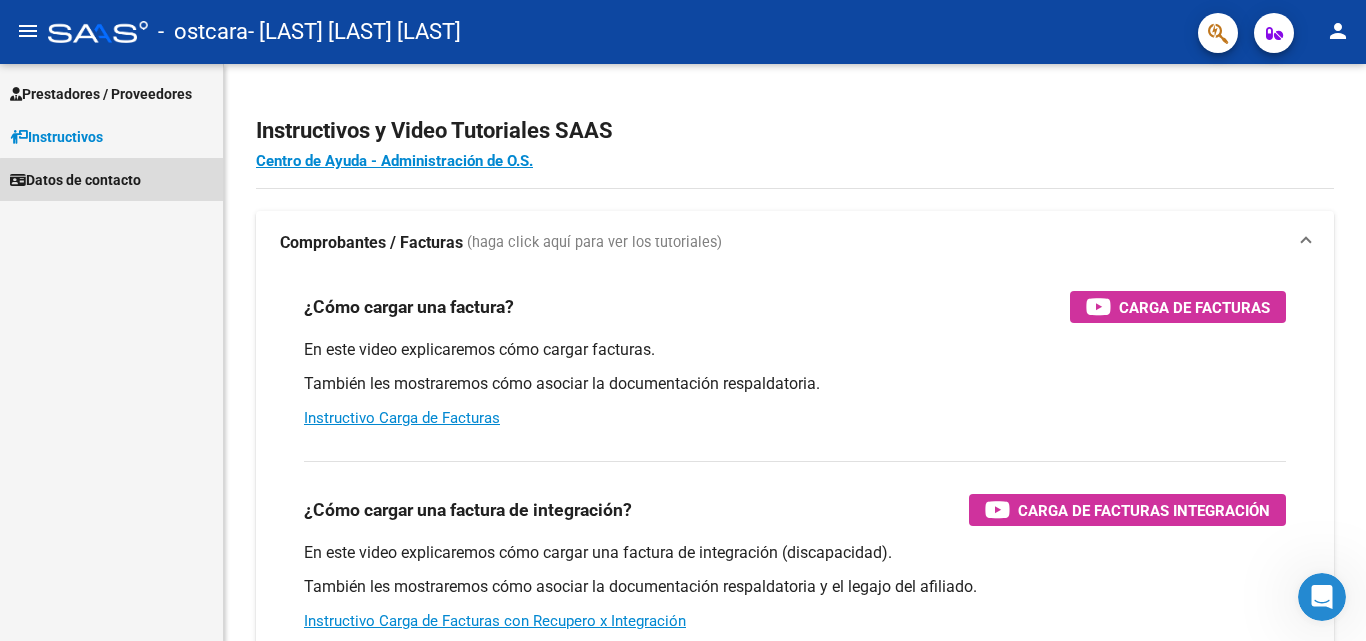 click on "Datos de contacto" at bounding box center (75, 180) 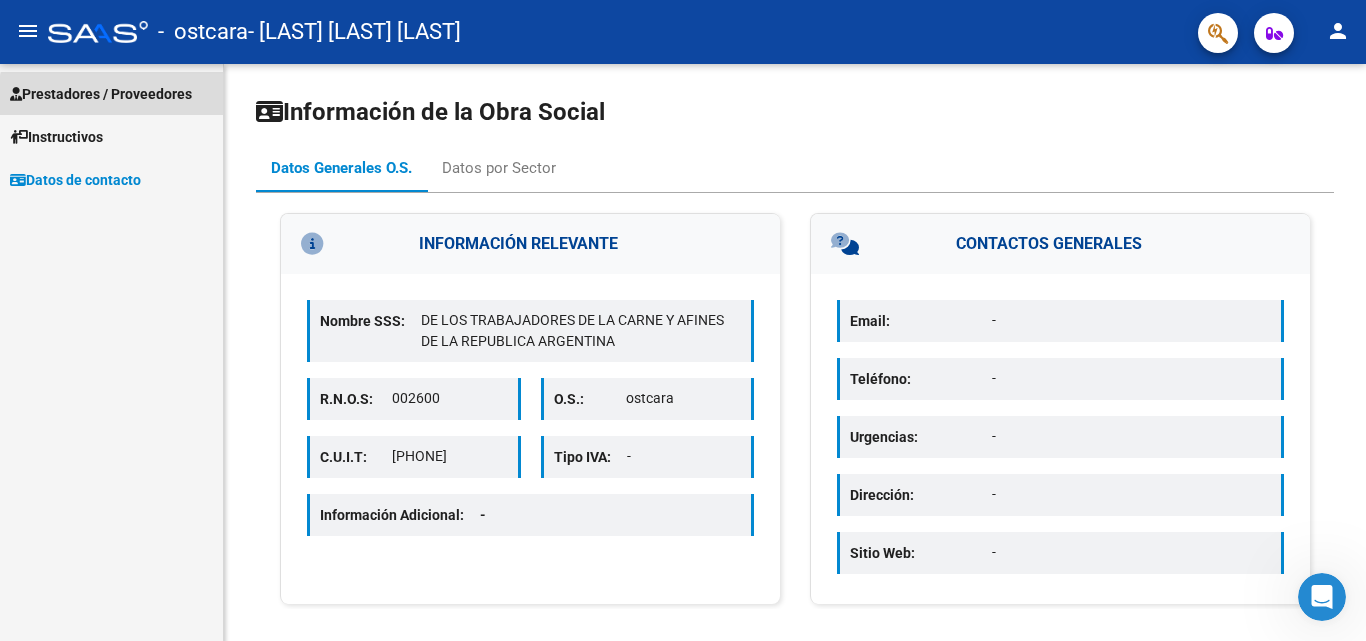 click on "Prestadores / Proveedores" at bounding box center (101, 94) 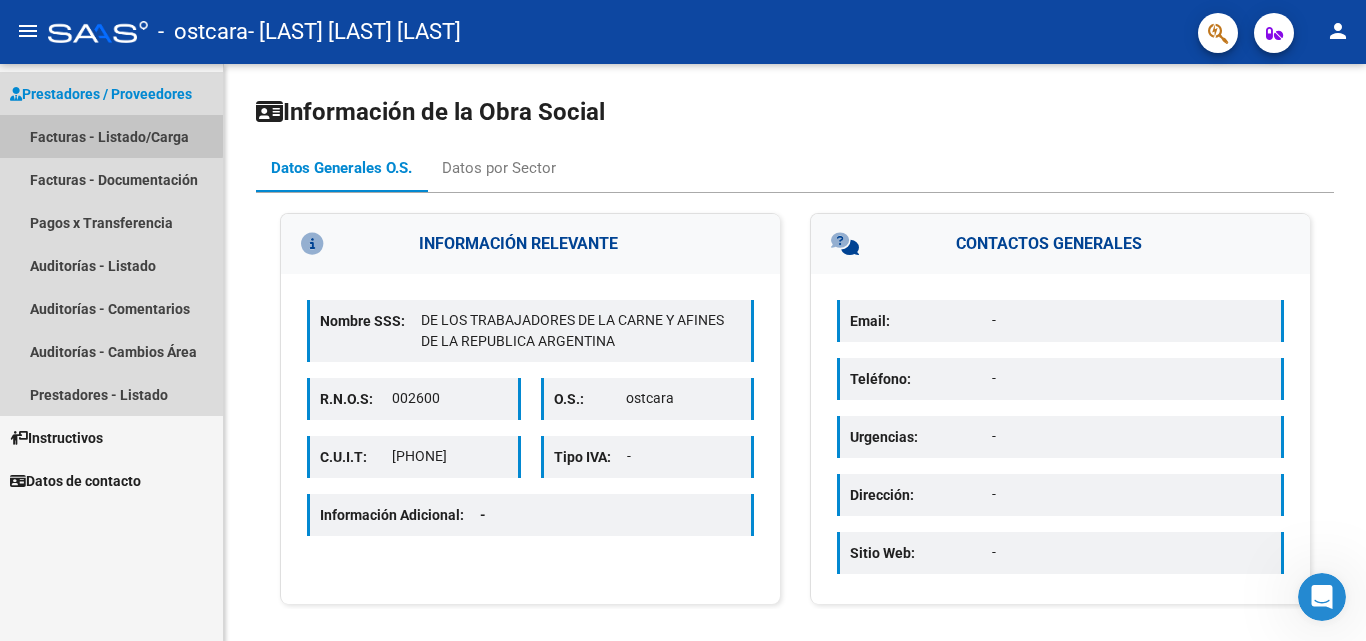 click on "Facturas - Listado/Carga" at bounding box center (111, 136) 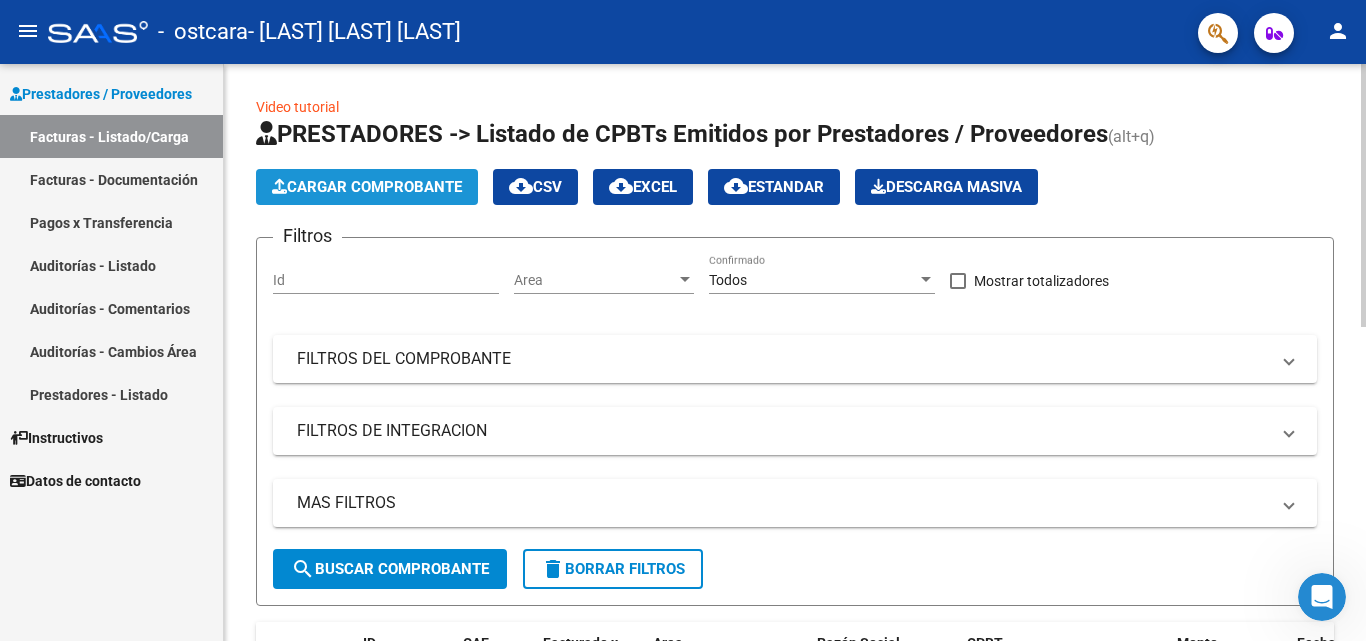 click on "Cargar Comprobante" 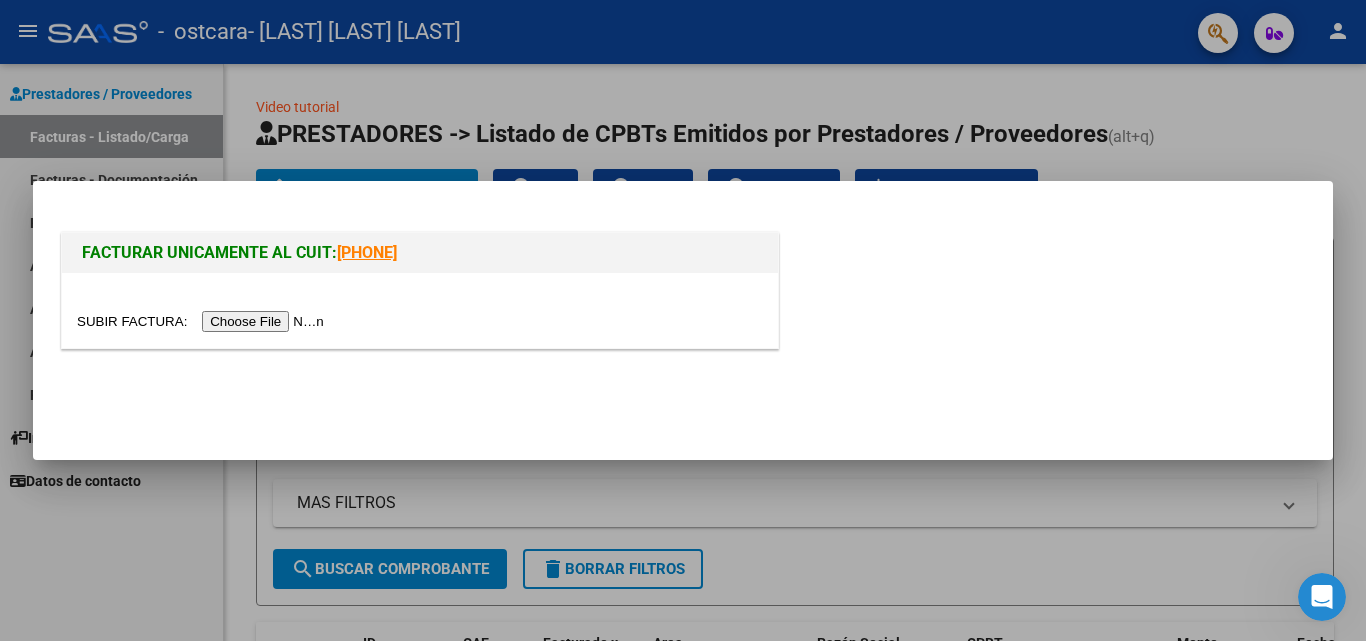 click at bounding box center (203, 321) 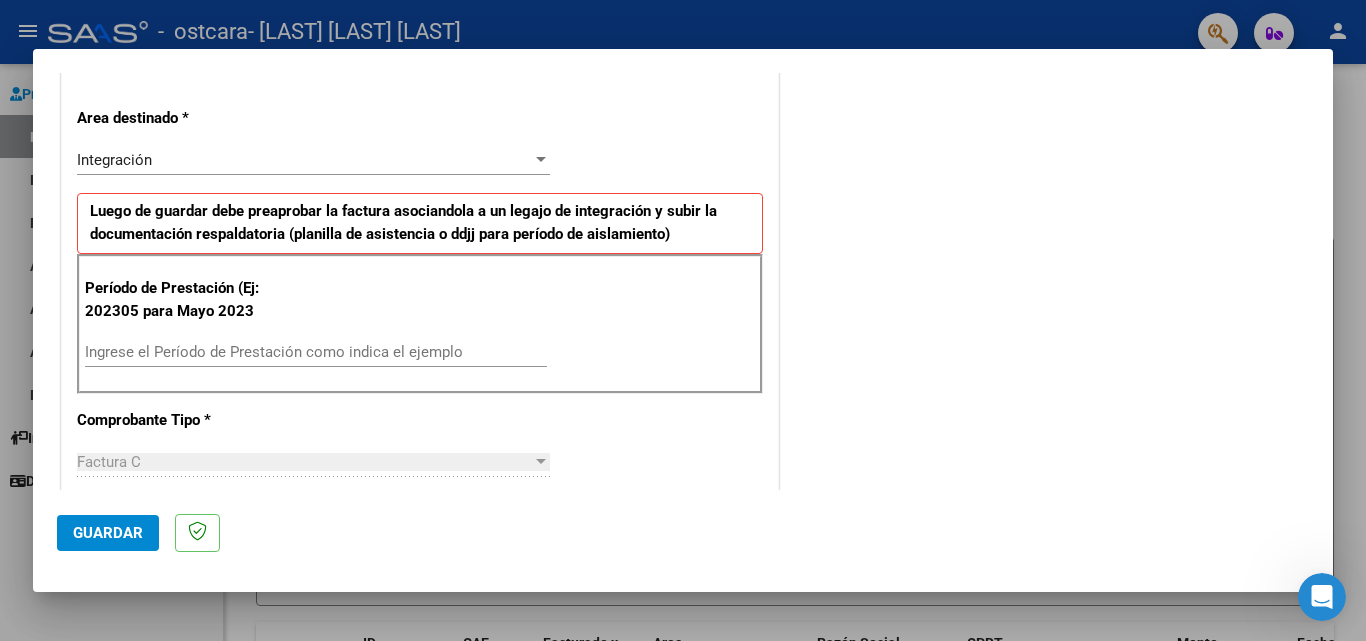 scroll, scrollTop: 440, scrollLeft: 0, axis: vertical 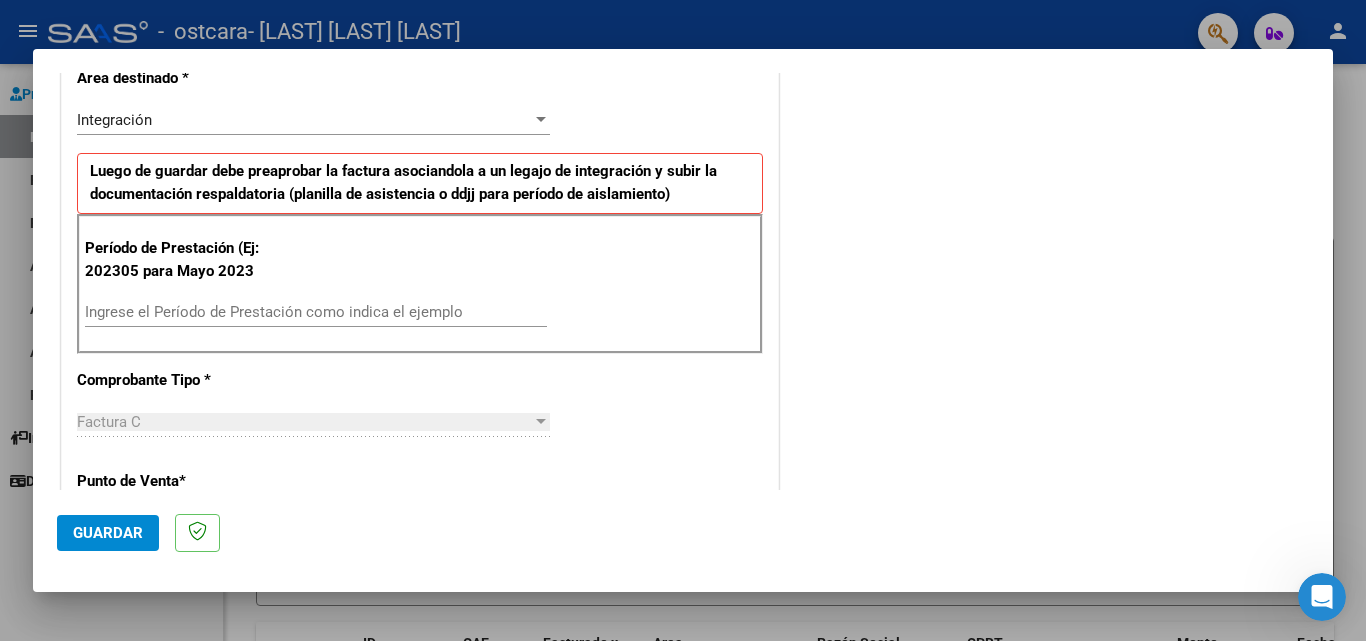 click on "Ingrese el Período de Prestación como indica el ejemplo" at bounding box center [316, 312] 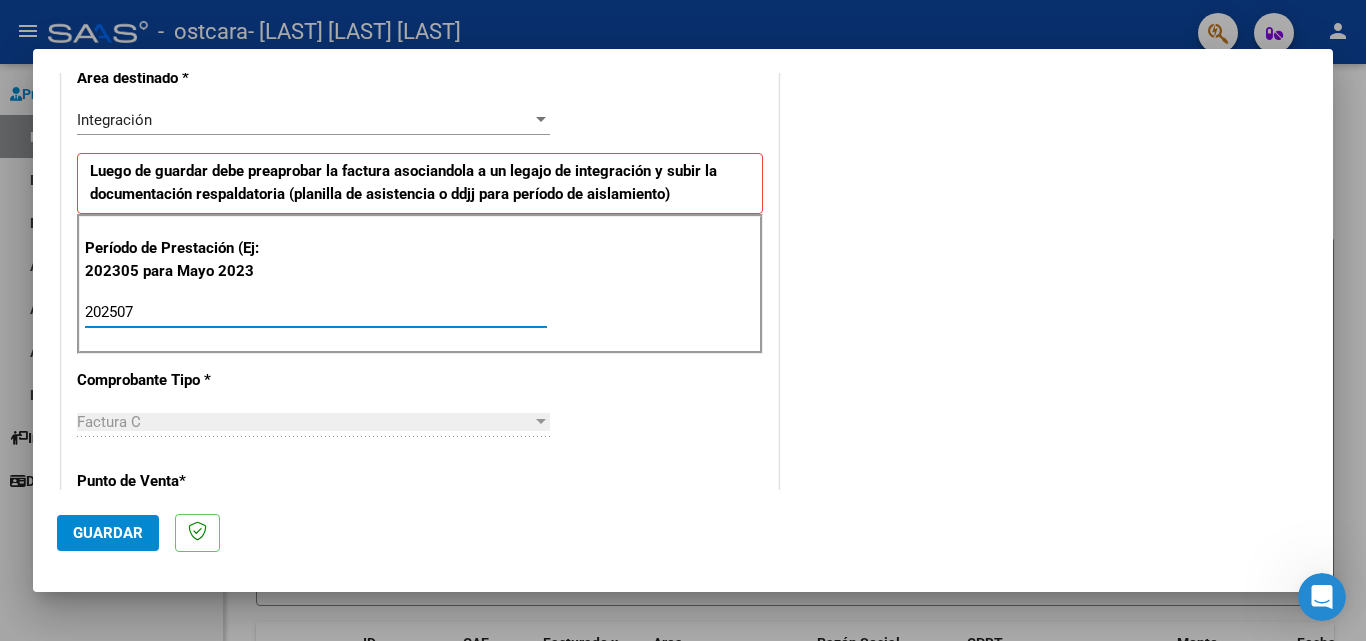 type on "202507" 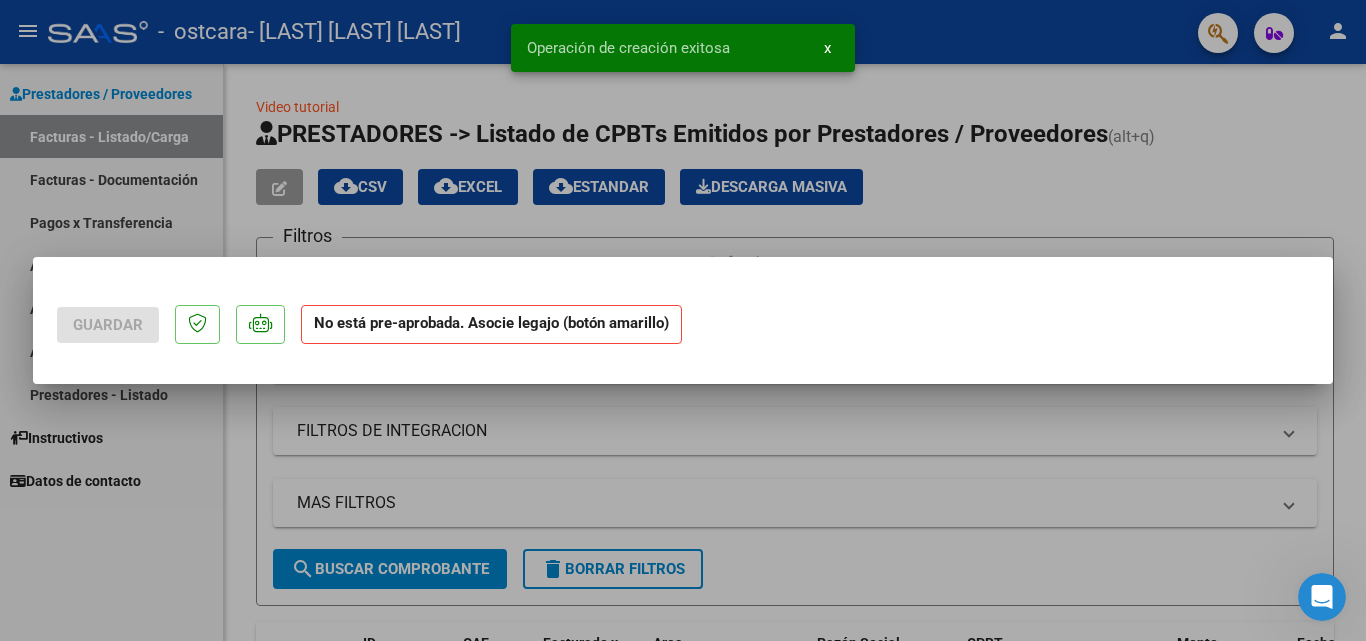 scroll, scrollTop: 0, scrollLeft: 0, axis: both 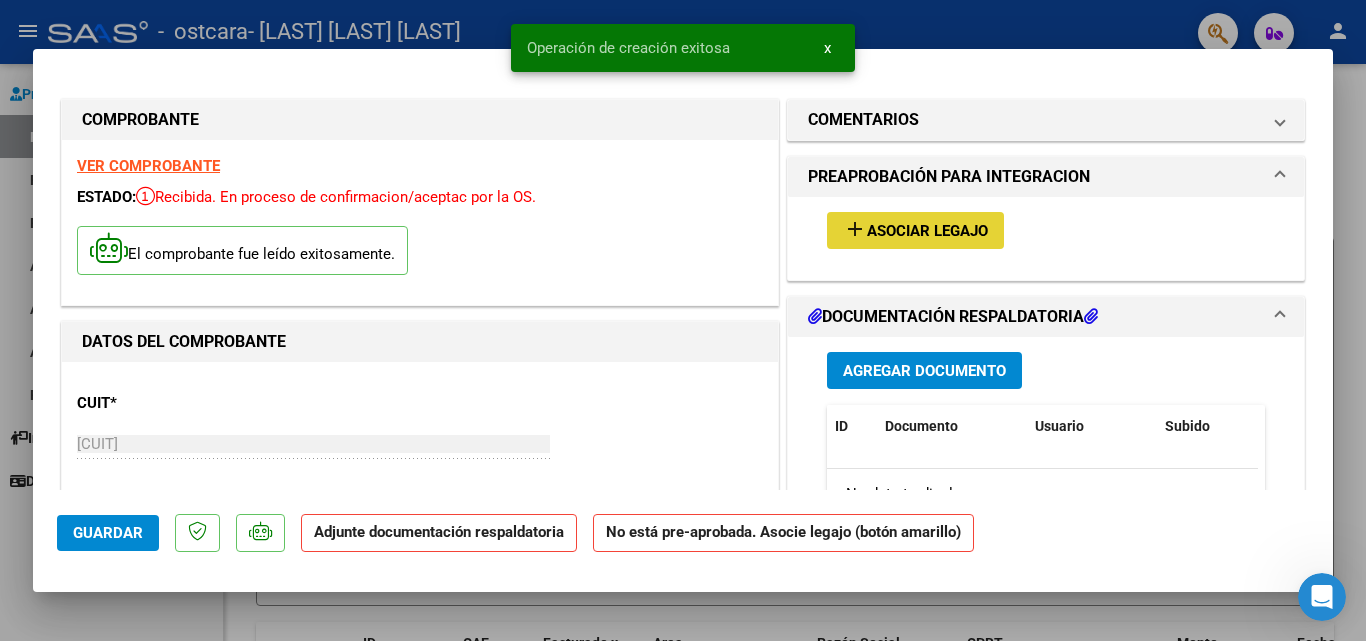 click on "Asociar Legajo" at bounding box center [927, 231] 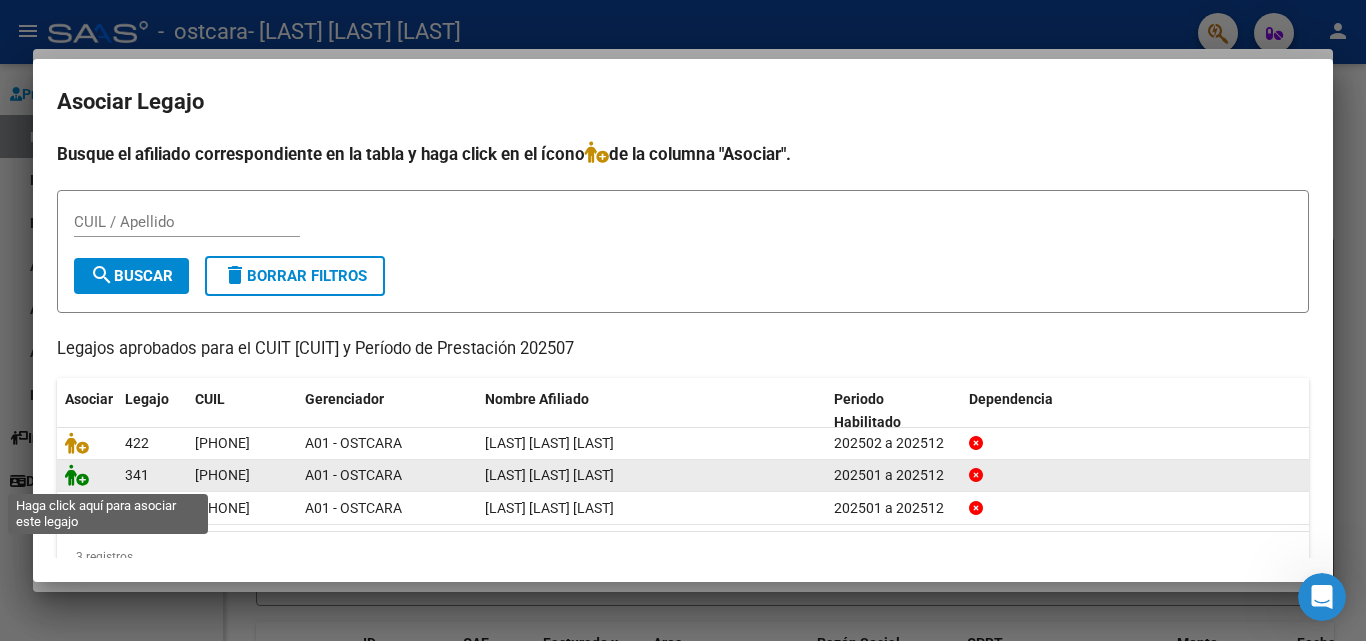 click 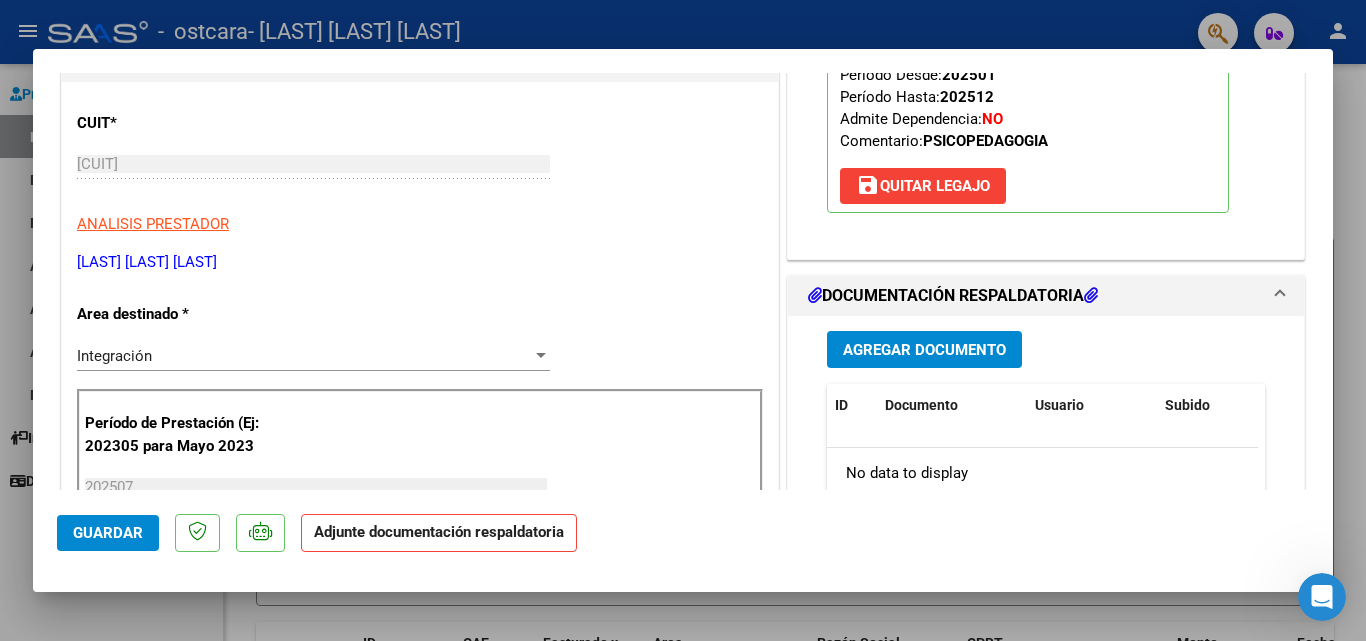 scroll, scrollTop: 320, scrollLeft: 0, axis: vertical 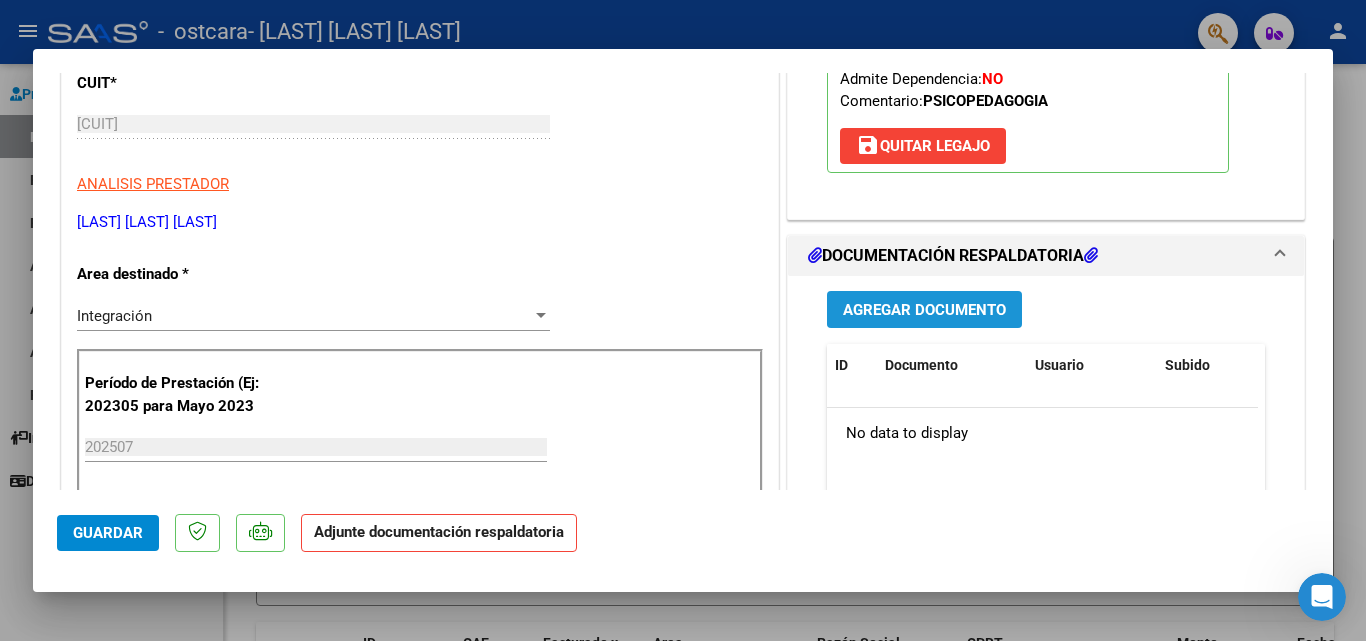 click on "Agregar Documento" at bounding box center (924, 310) 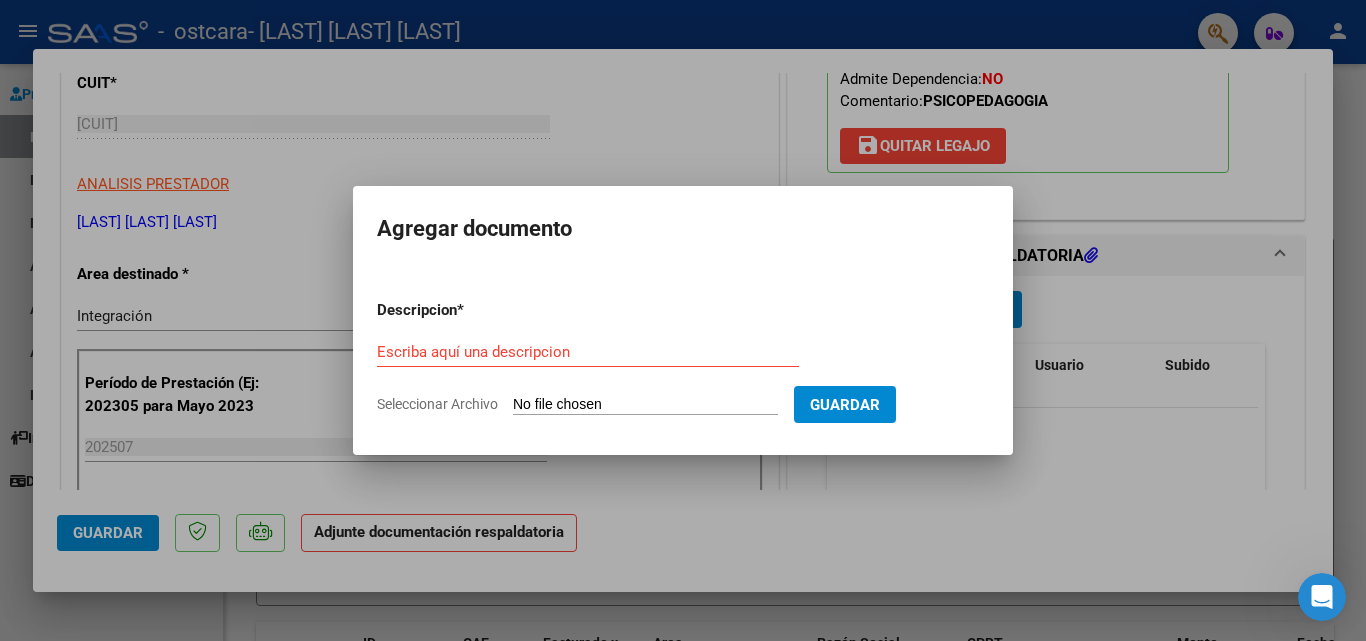 click on "Seleccionar Archivo" at bounding box center (645, 405) 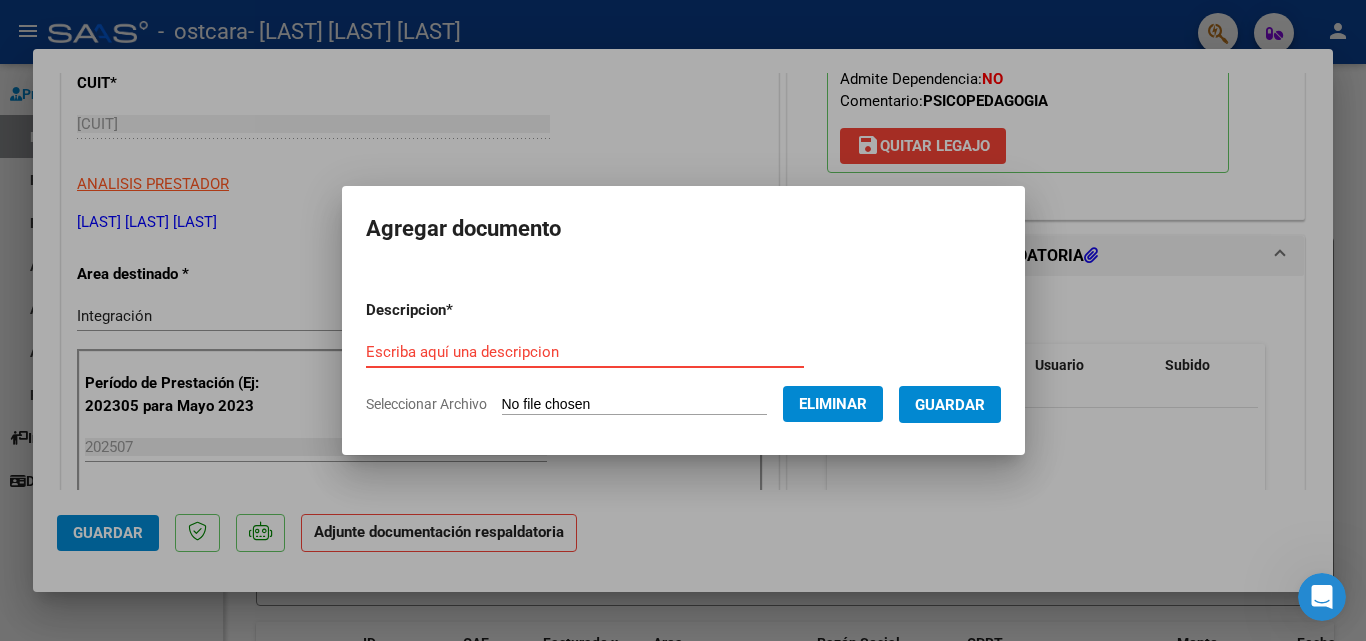 click on "Descripcion  *   Escriba aquí una descripcion  Seleccionar Archivo Eliminar Guardar" at bounding box center [683, 357] 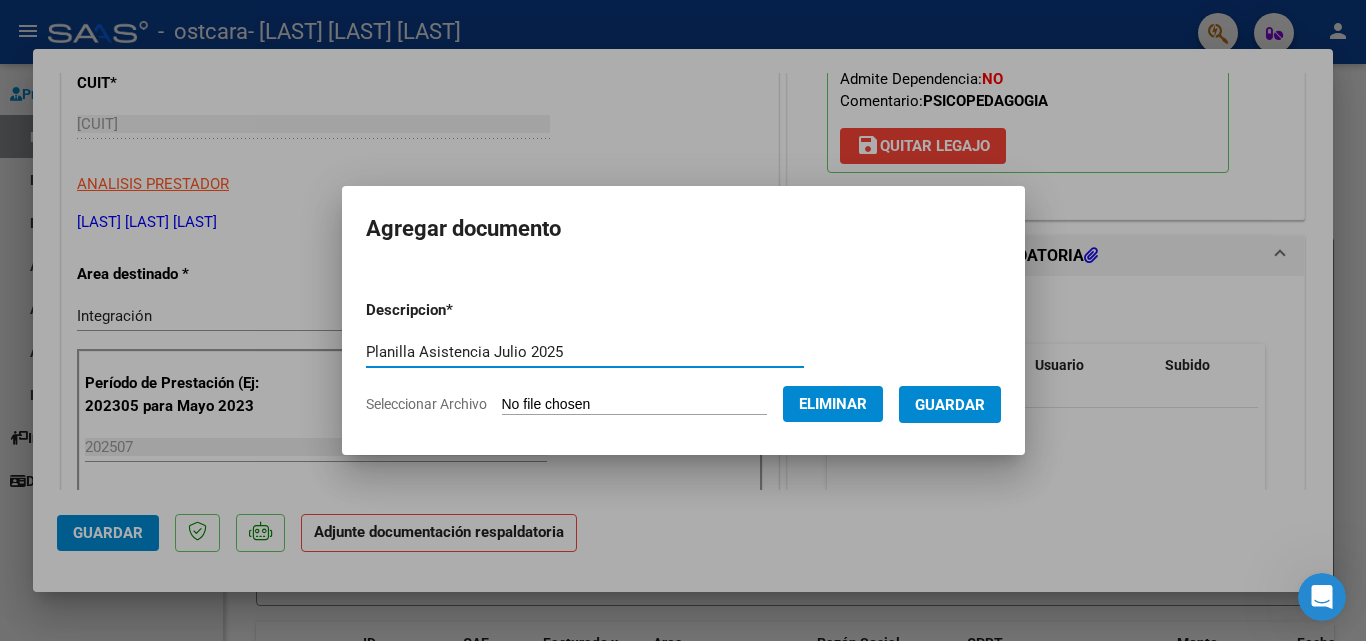 type on "Planilla Asistencia Julio 2025" 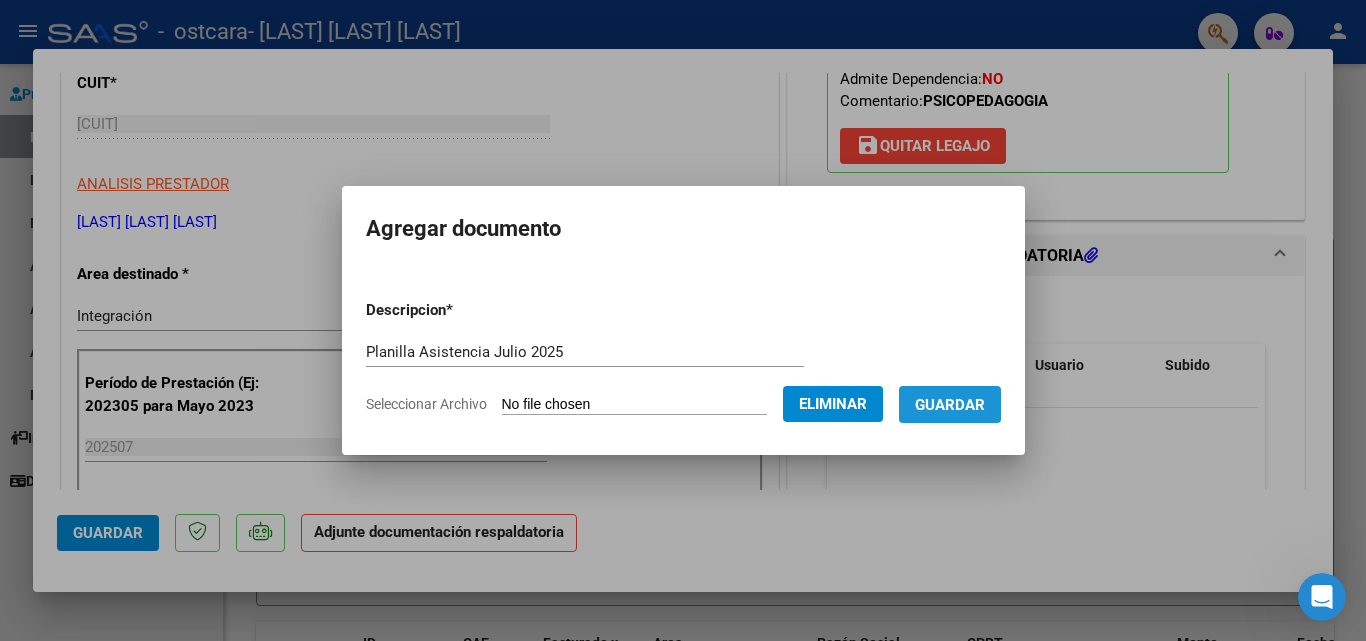 click on "Guardar" at bounding box center (950, 405) 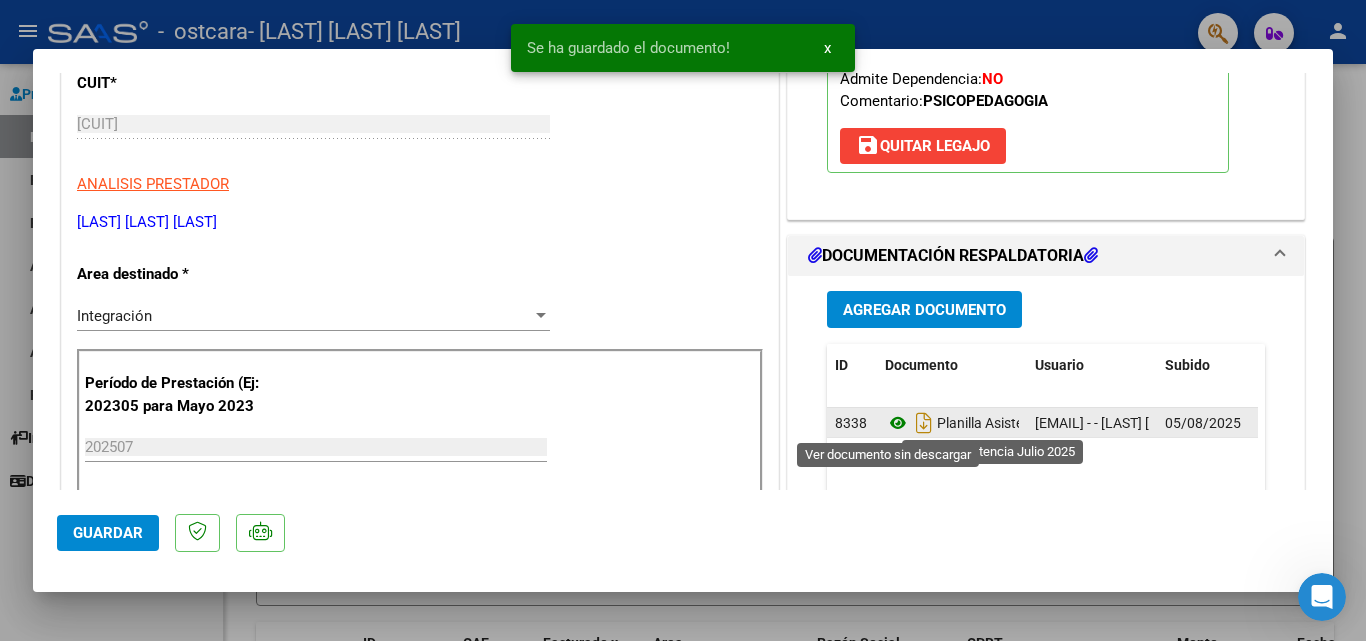 click 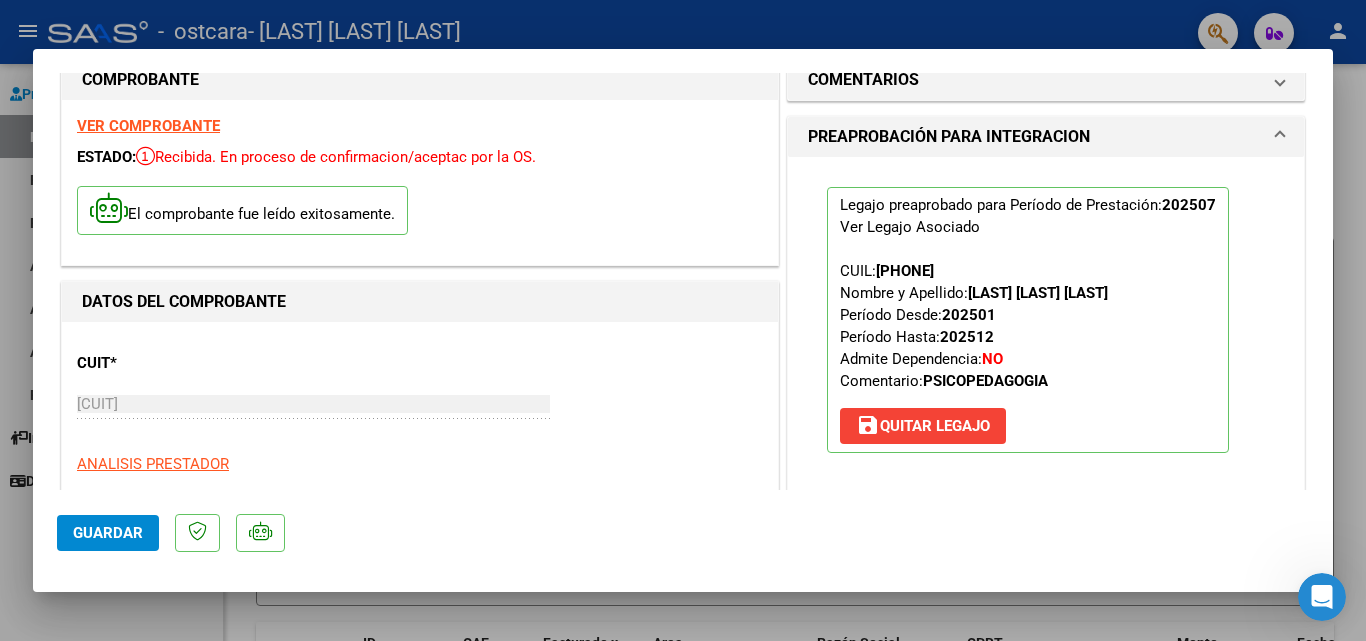 scroll, scrollTop: 0, scrollLeft: 0, axis: both 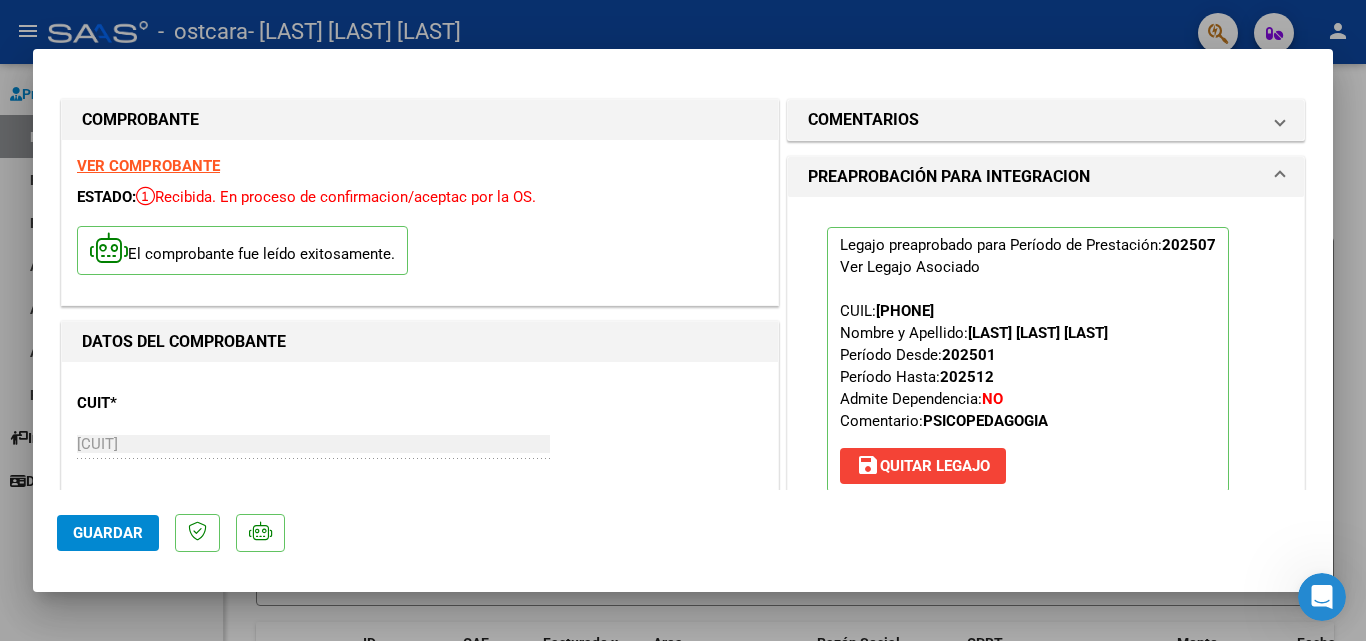 click on "VER COMPROBANTE" at bounding box center (148, 166) 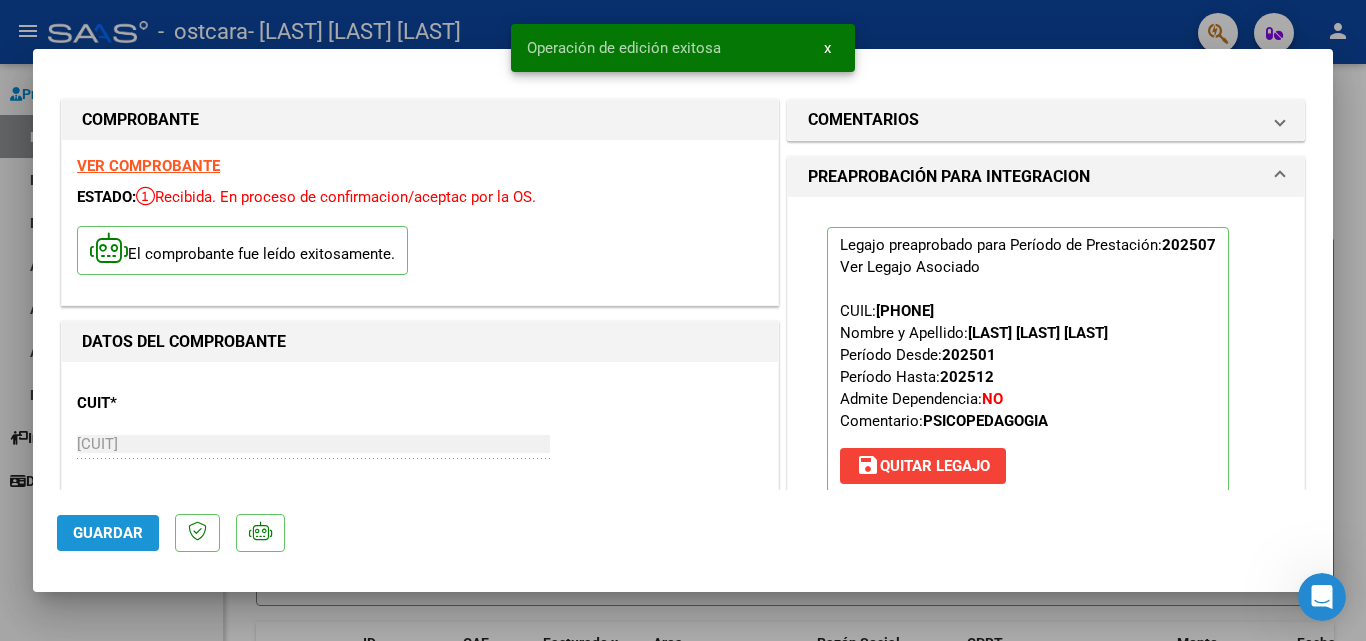click on "Guardar" 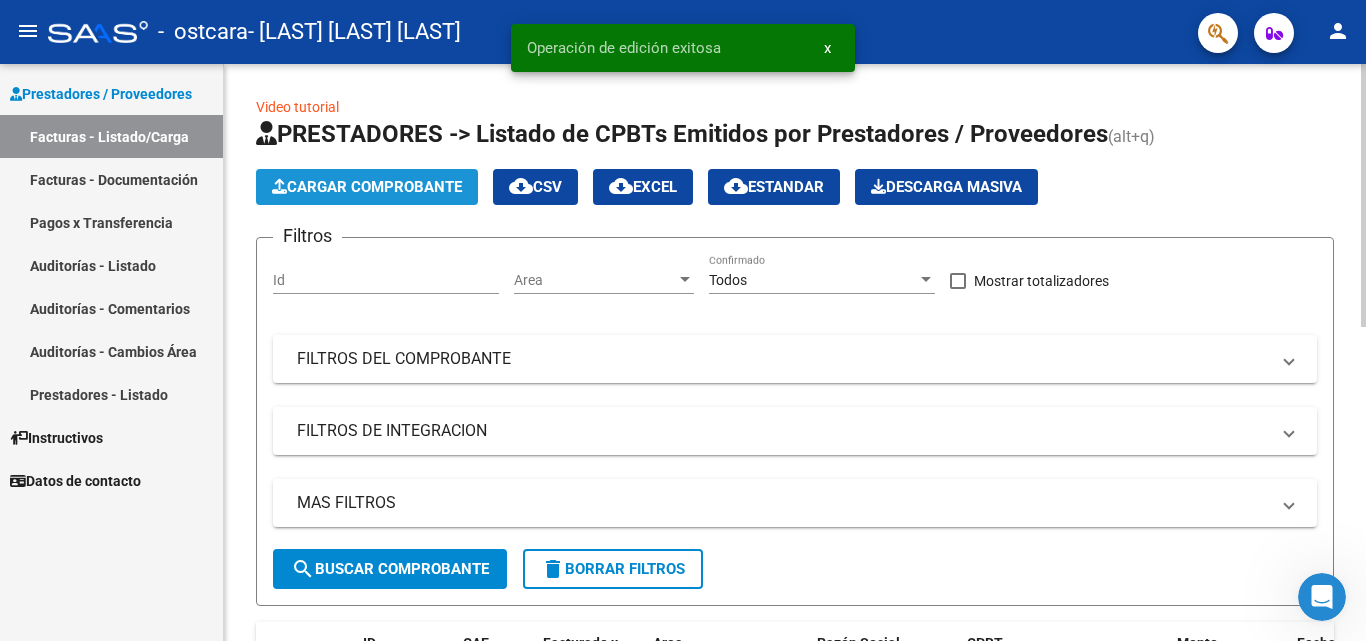 click on "Cargar Comprobante" 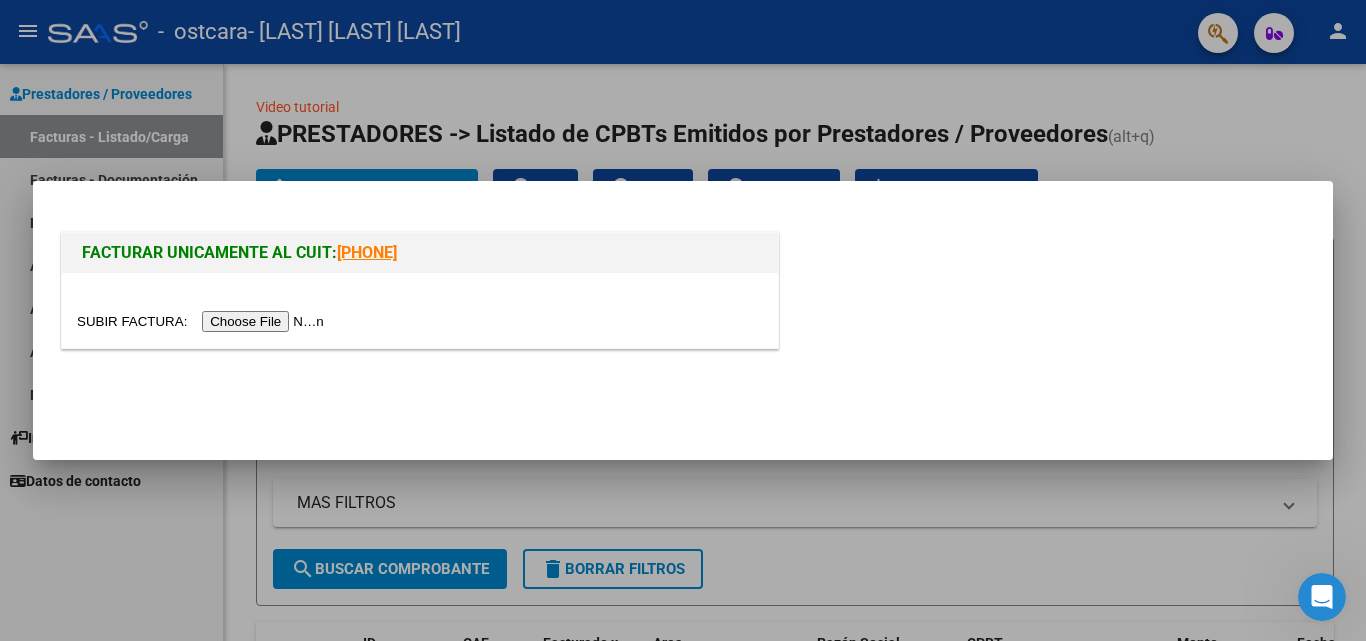 click at bounding box center [203, 321] 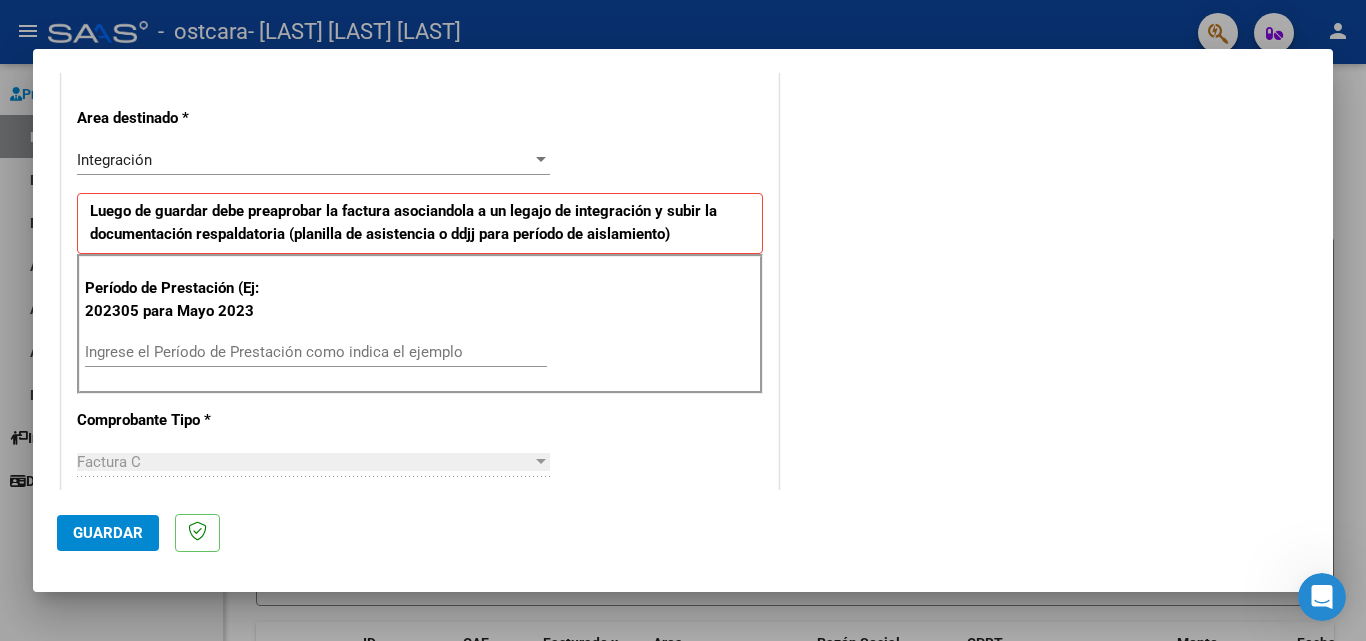 scroll, scrollTop: 440, scrollLeft: 0, axis: vertical 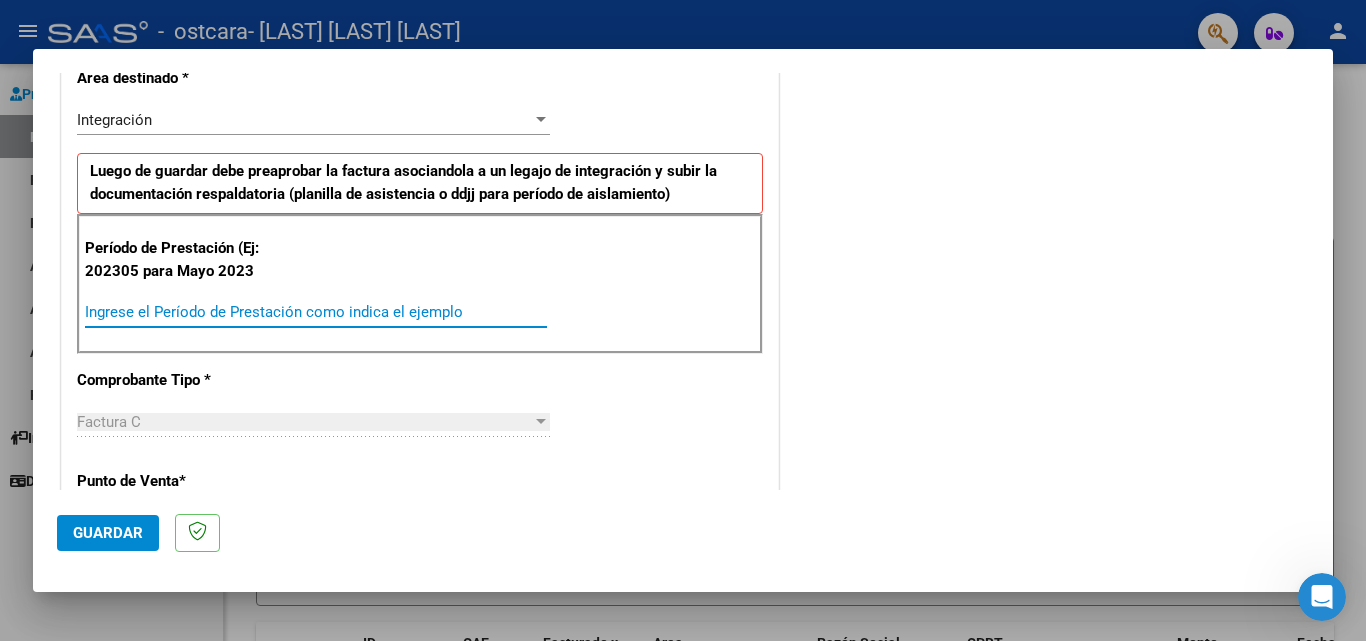 click on "Ingrese el Período de Prestación como indica el ejemplo" at bounding box center (316, 312) 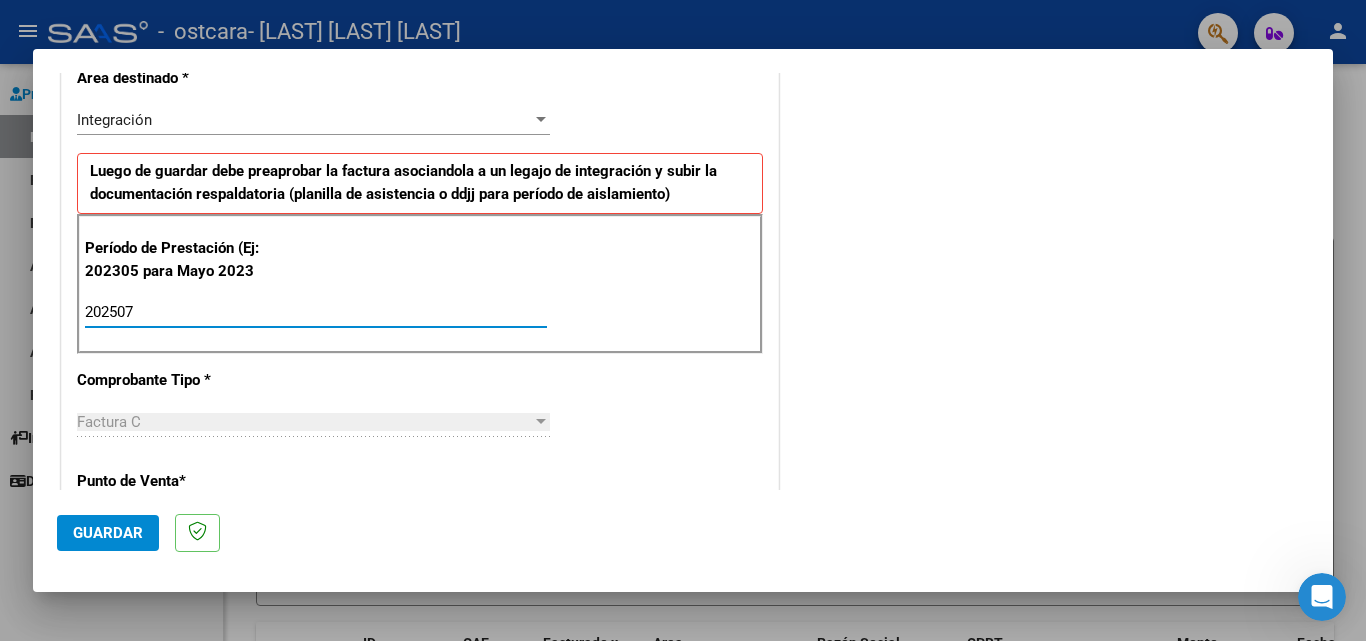 type on "202507" 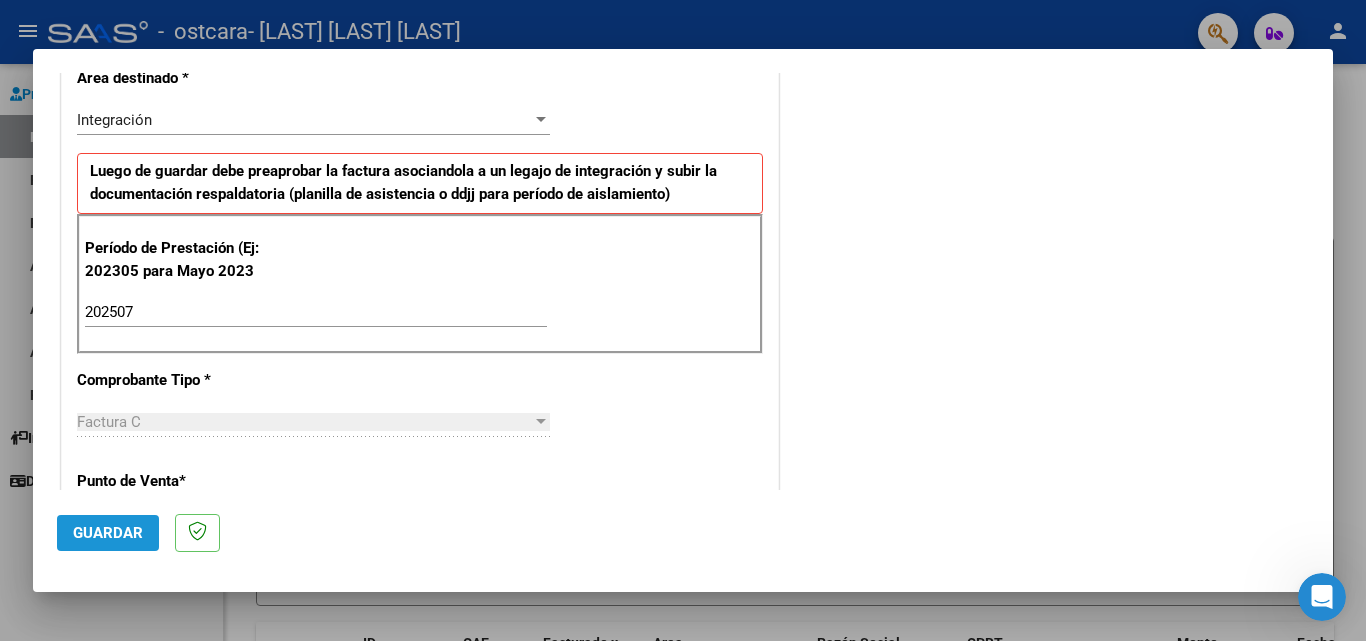 click on "Guardar" 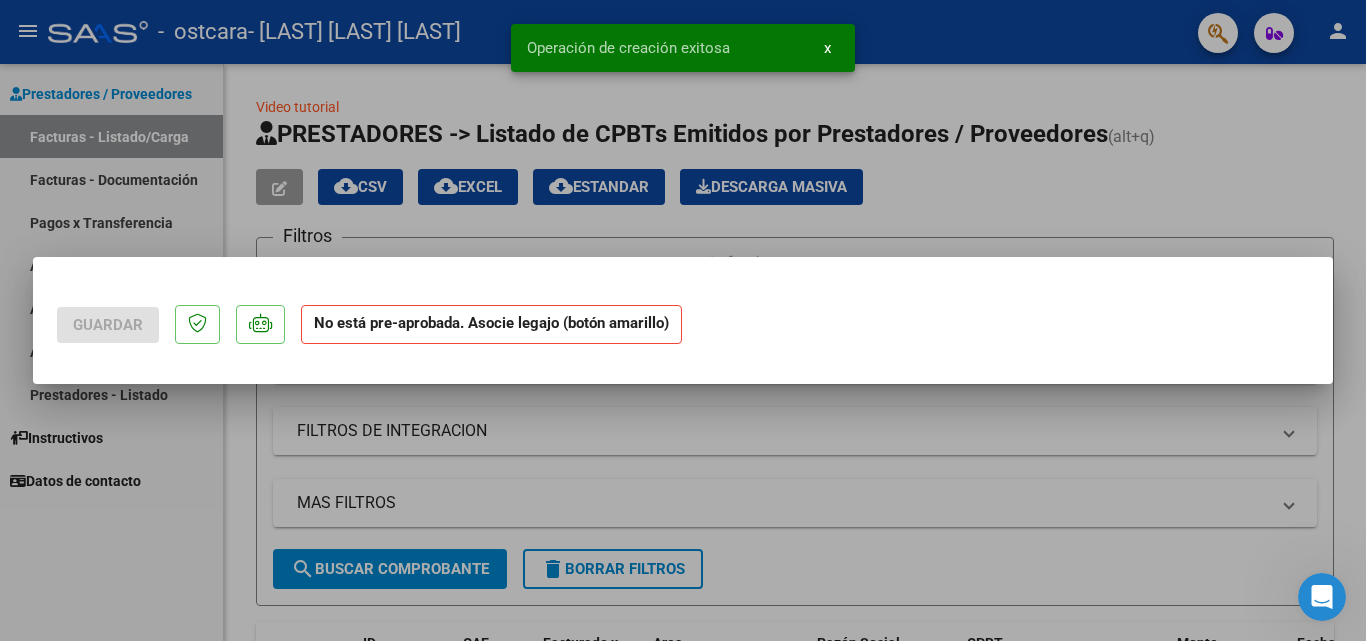 scroll, scrollTop: 0, scrollLeft: 0, axis: both 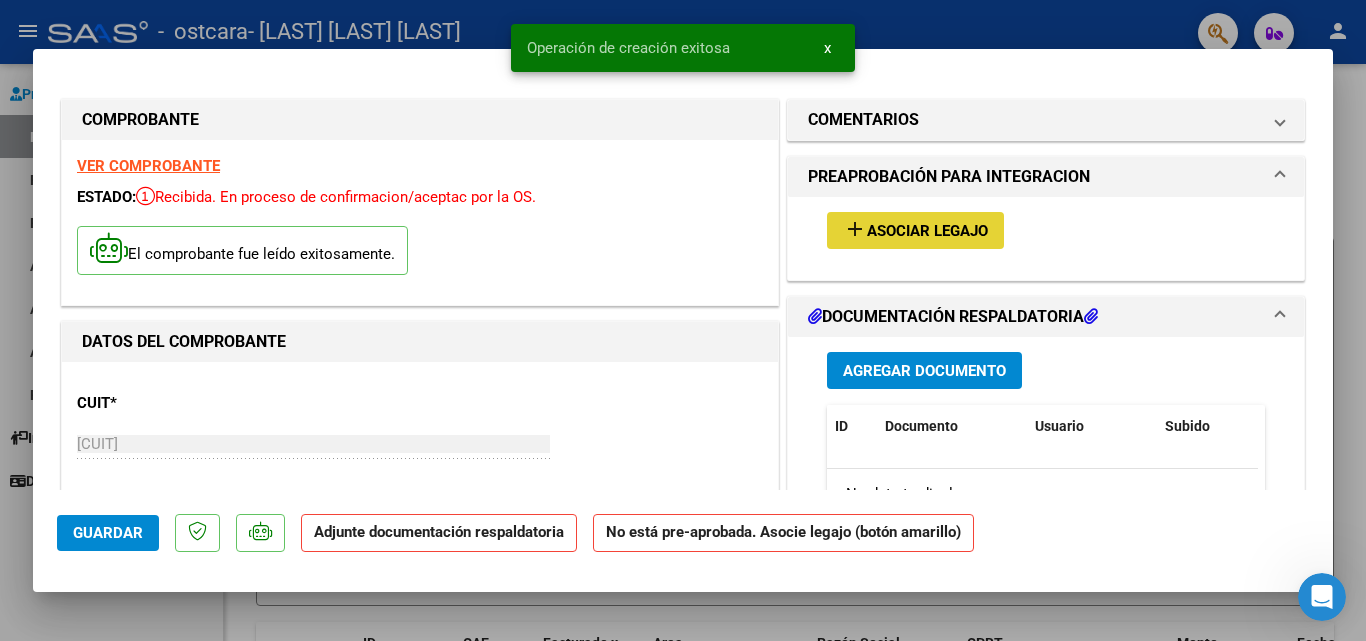 click on "add Asociar Legajo" at bounding box center (915, 230) 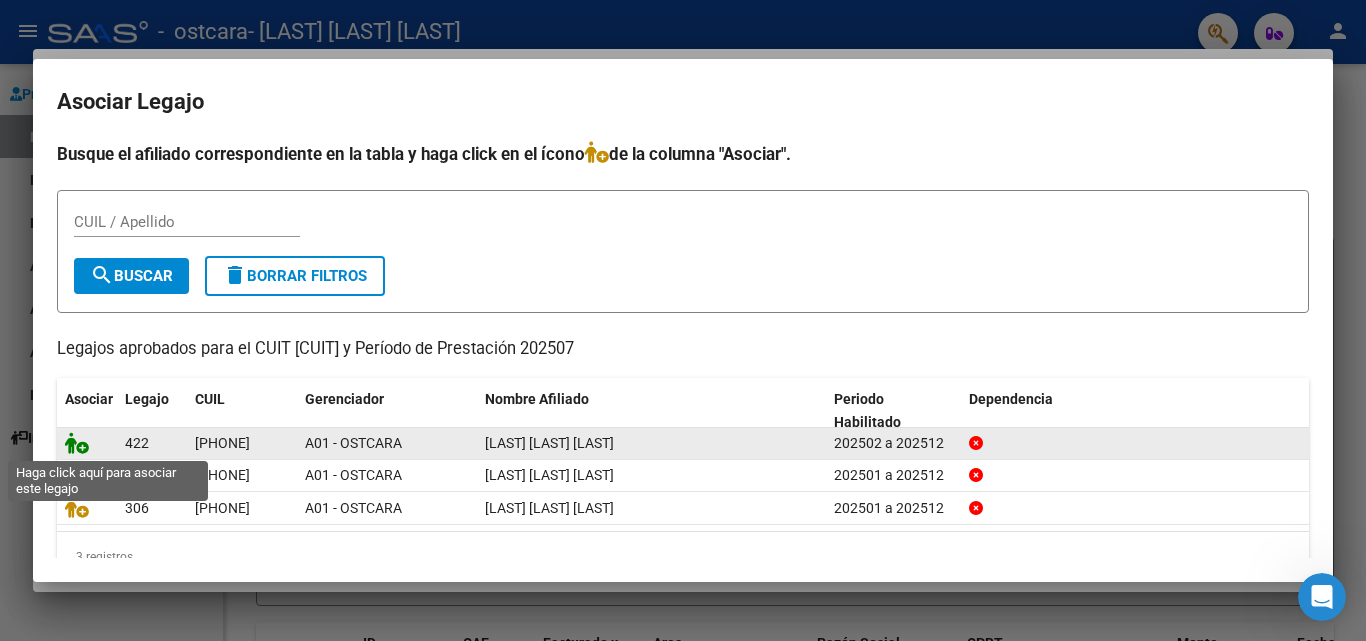 click 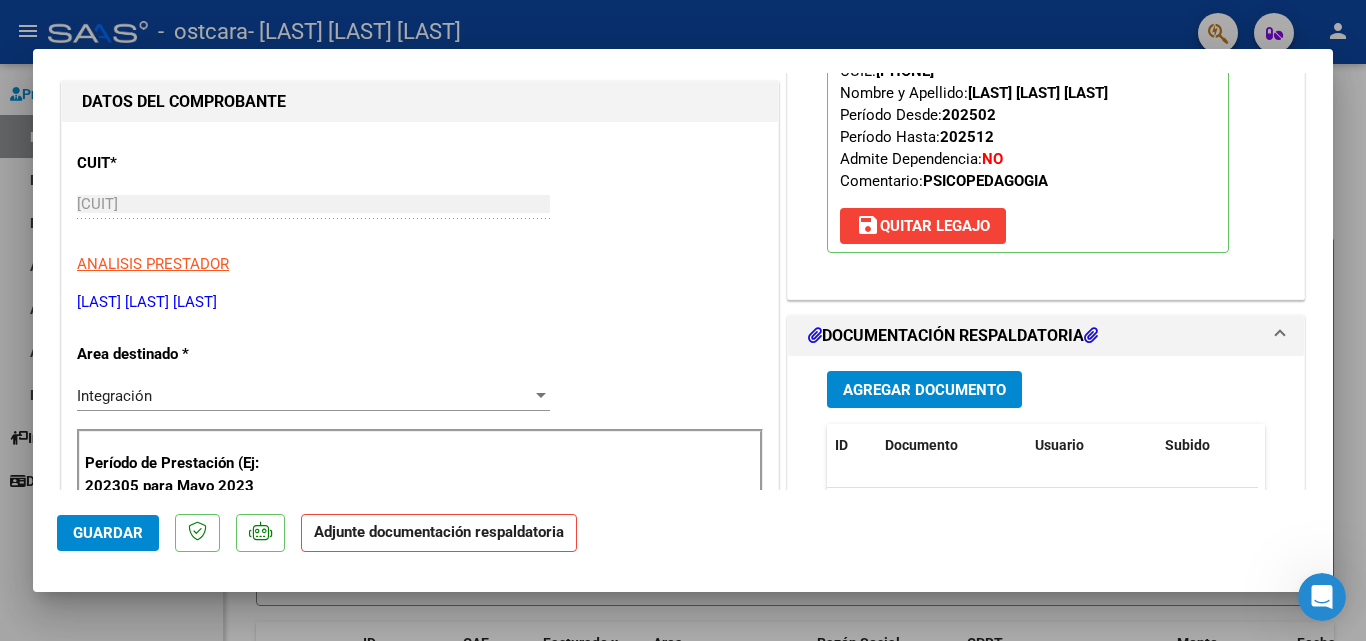 scroll, scrollTop: 280, scrollLeft: 0, axis: vertical 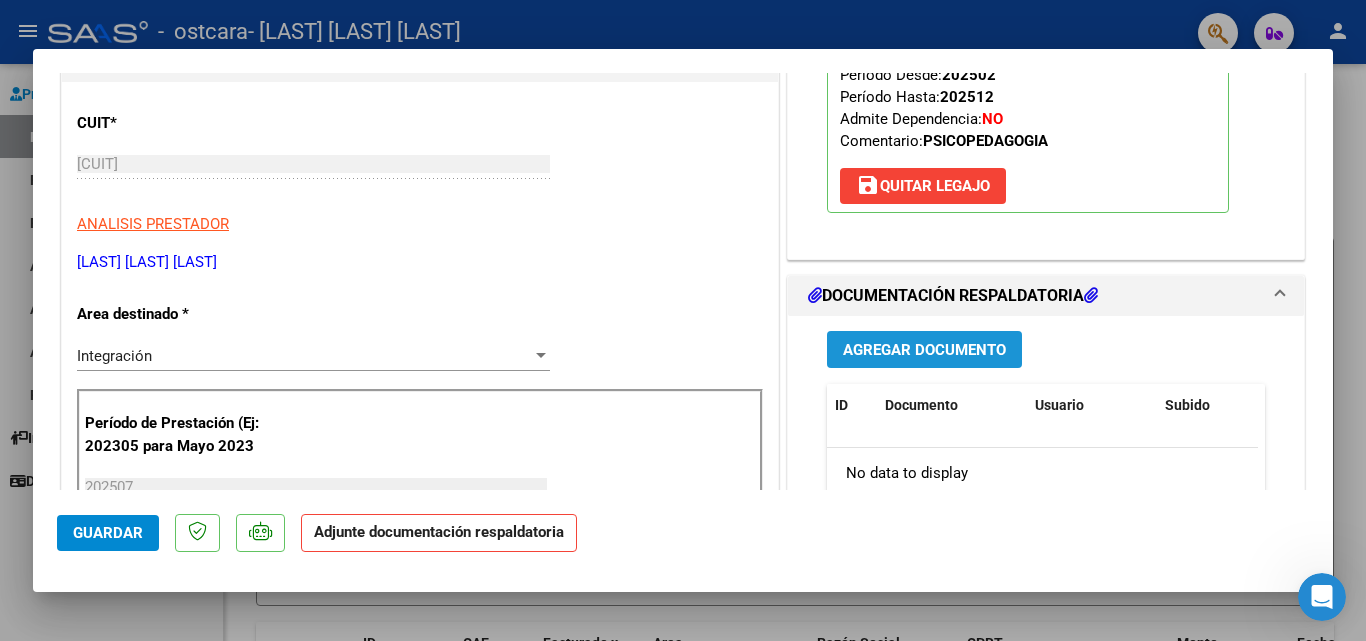 click on "Agregar Documento" at bounding box center [924, 350] 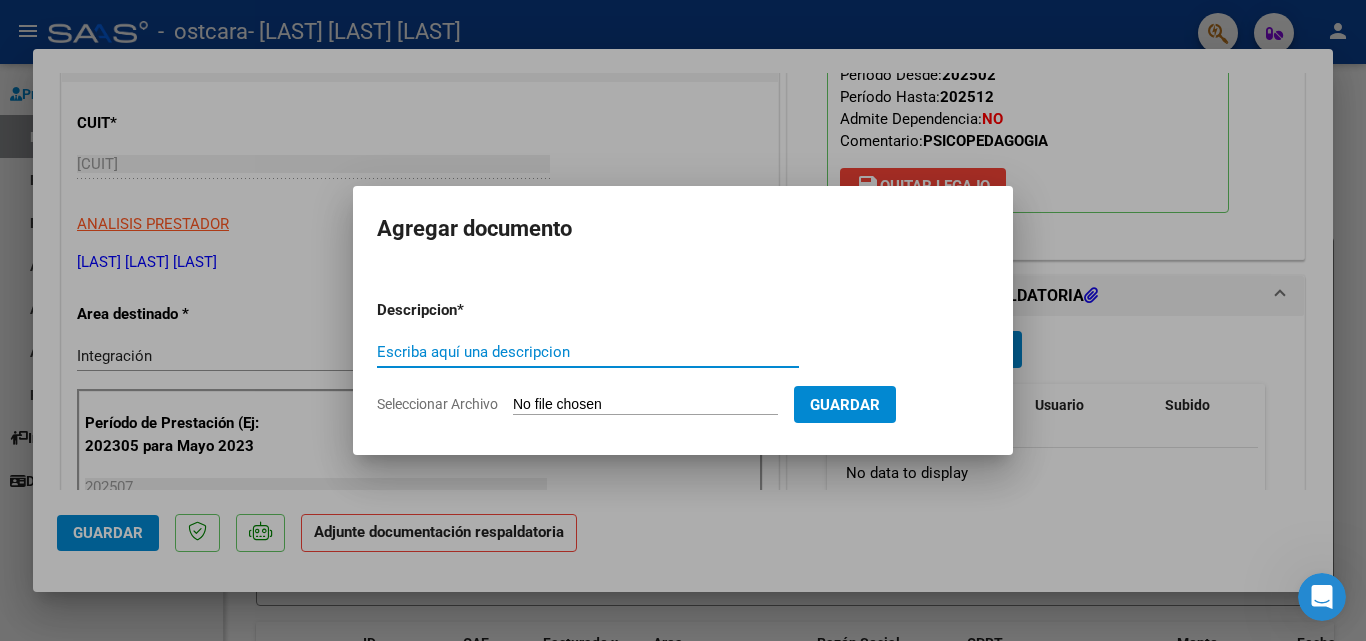 click on "Seleccionar Archivo" at bounding box center [645, 405] 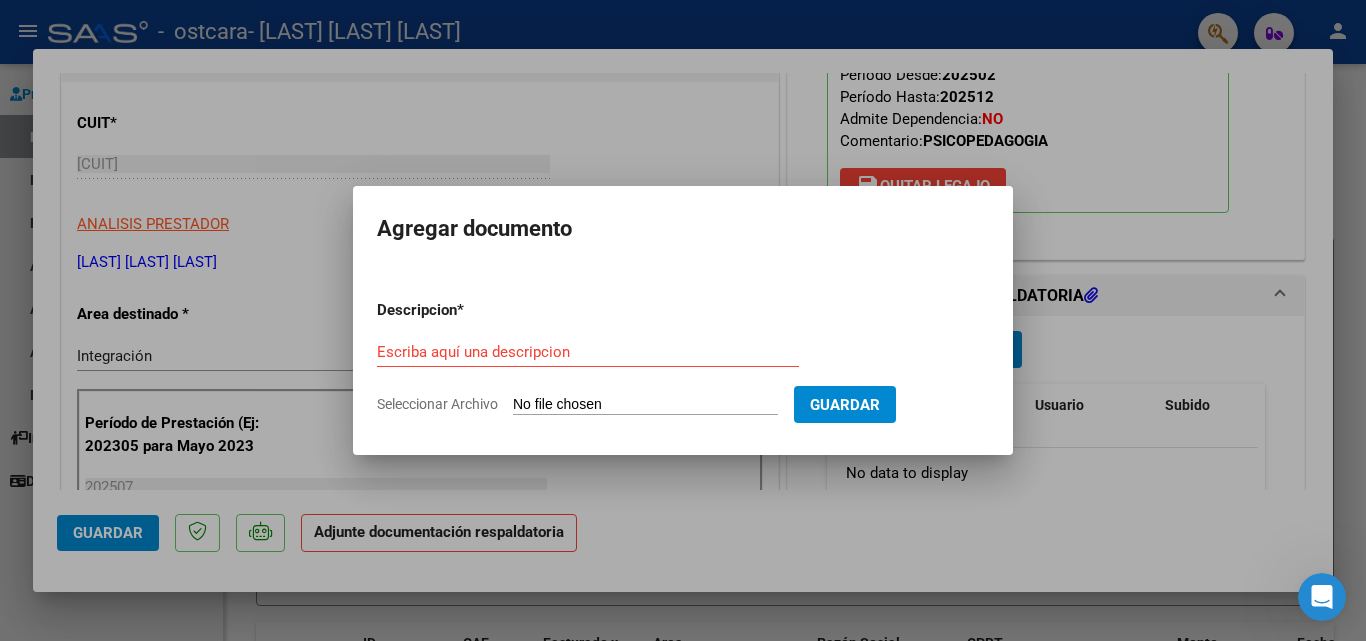 type on "C:\fakepath\Asistencia Julio [LAST] [LAST].pdf" 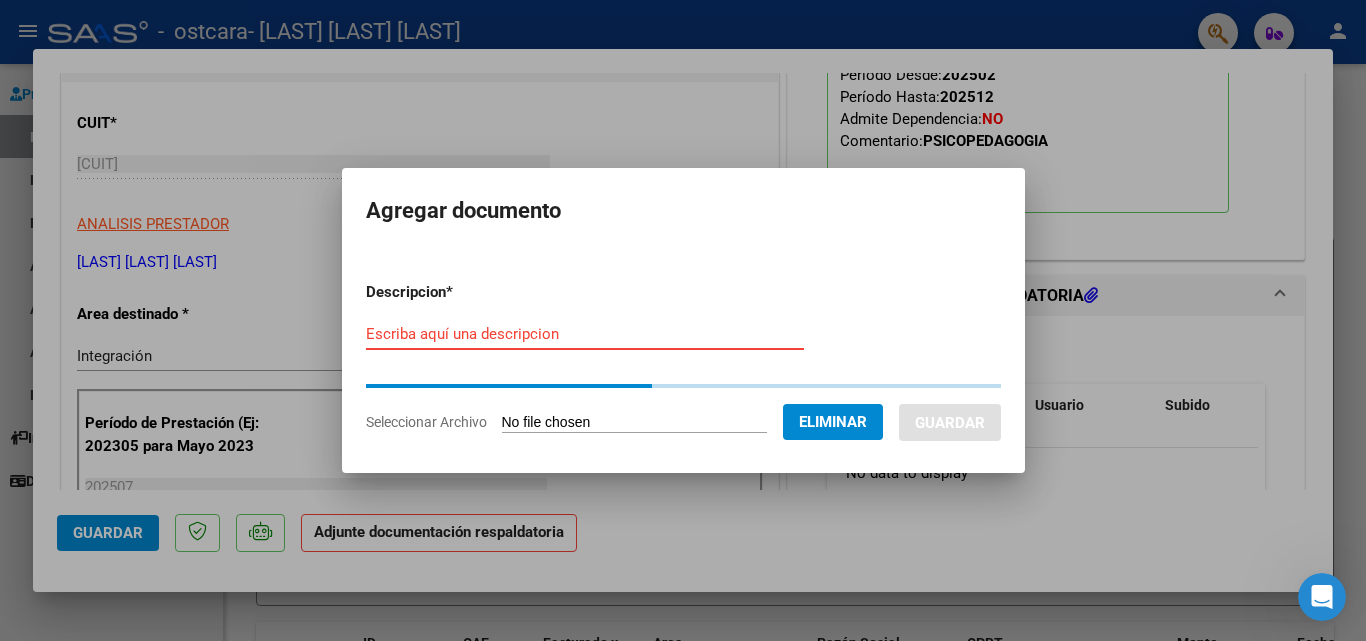 click on "Escriba aquí una descripcion" at bounding box center (585, 334) 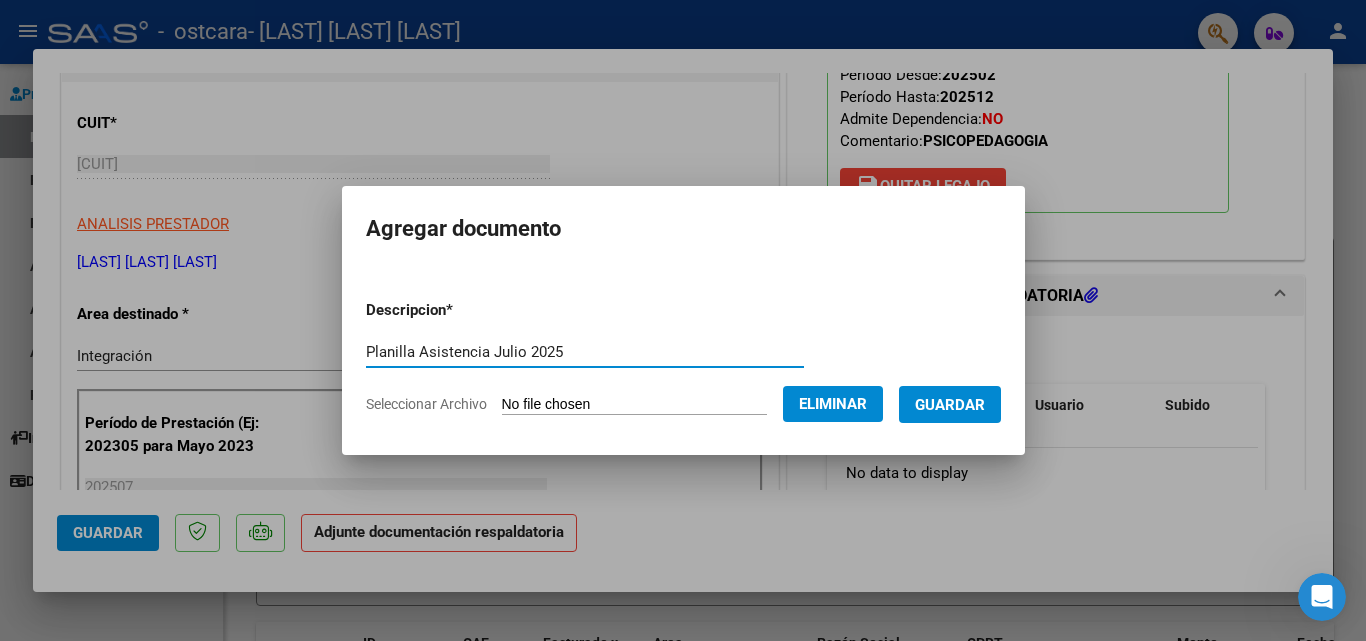 type on "Planilla Asistencia Julio 2025" 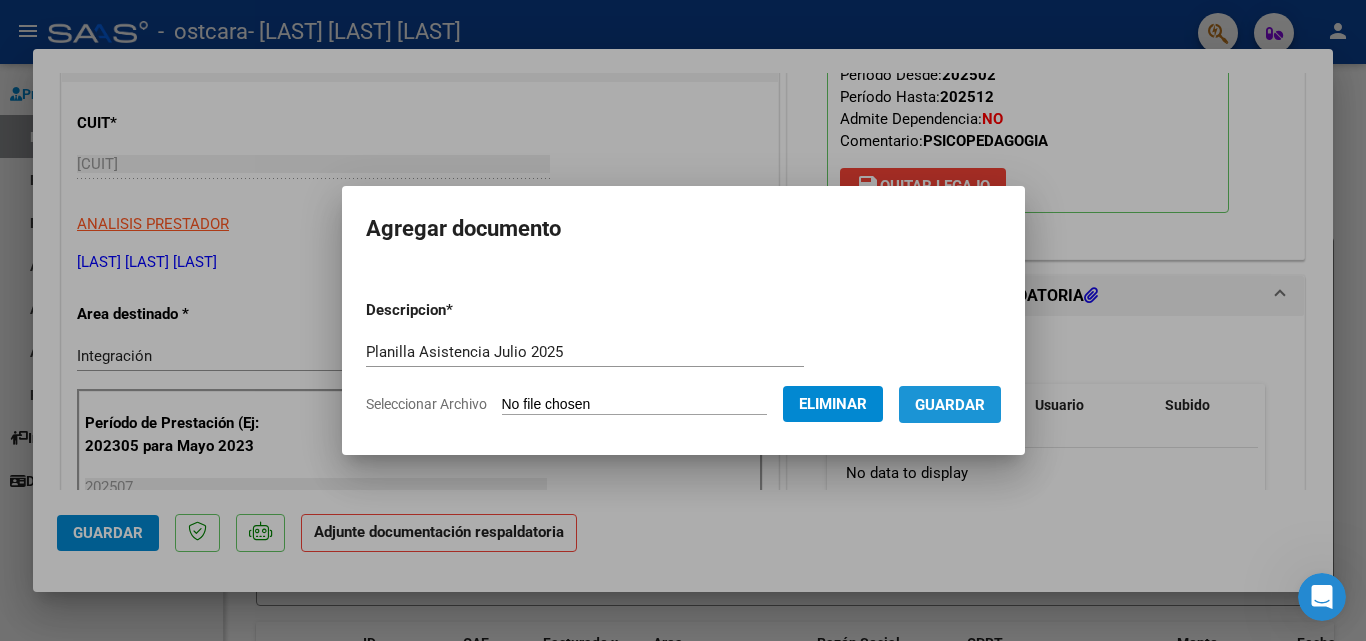 click on "Guardar" at bounding box center [950, 405] 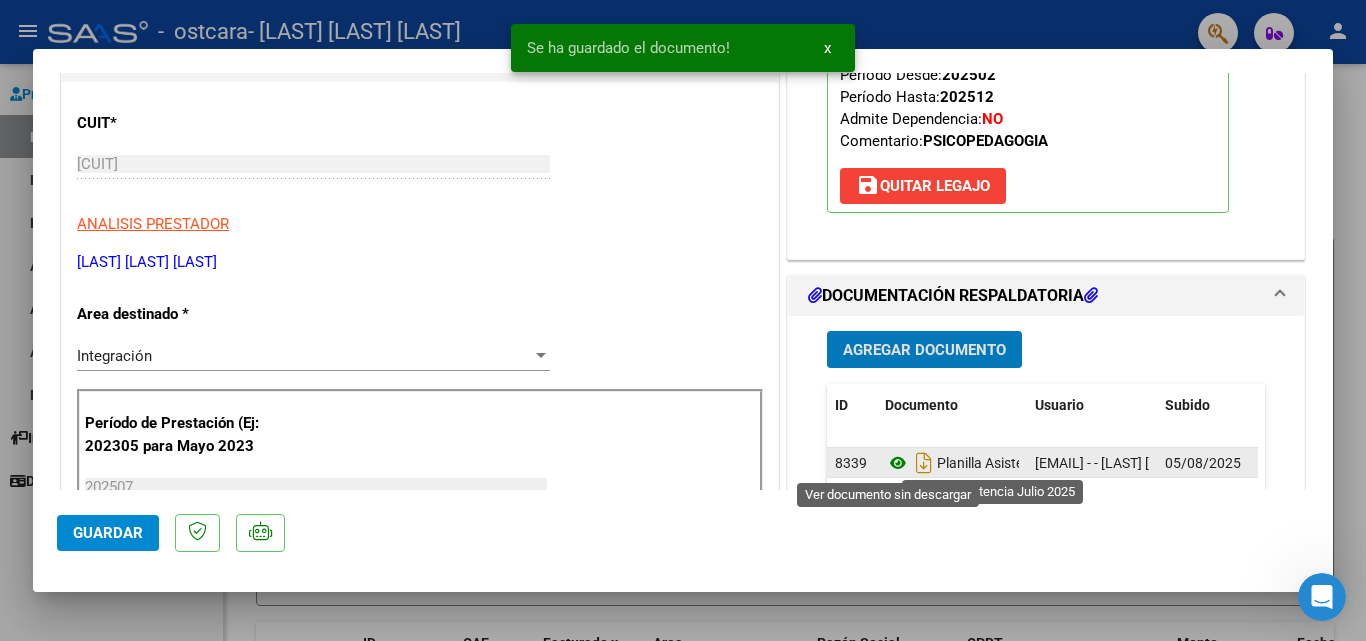 click 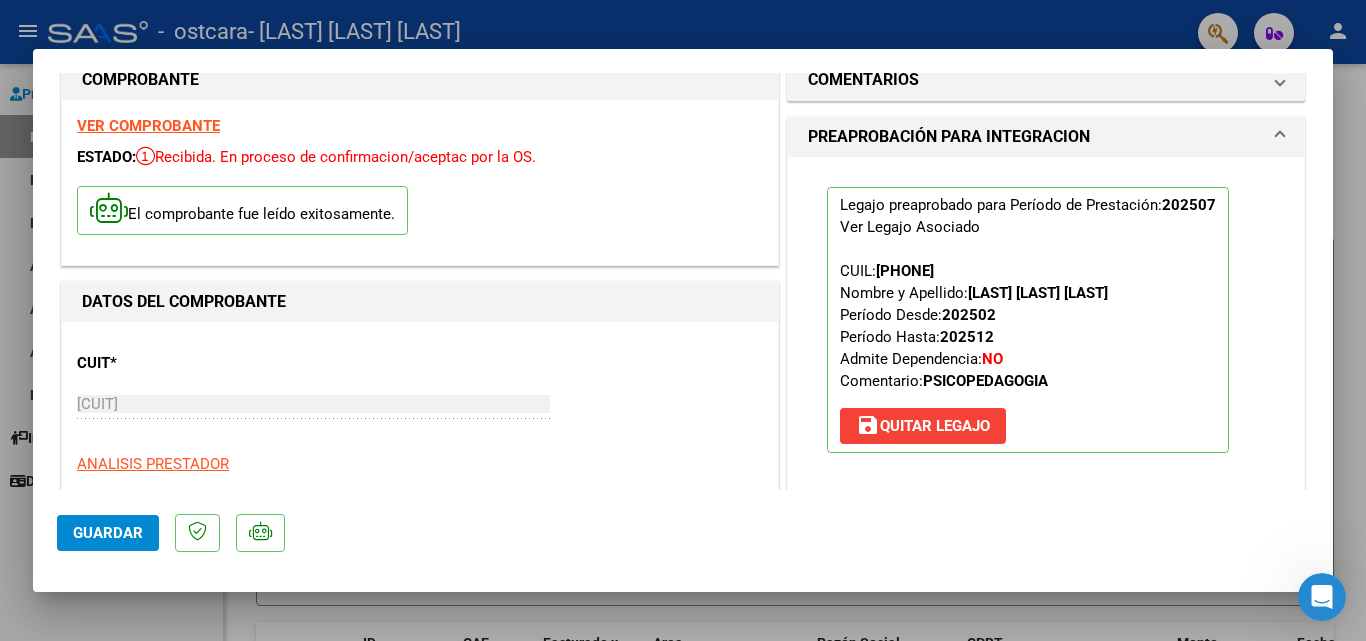 scroll, scrollTop: 0, scrollLeft: 0, axis: both 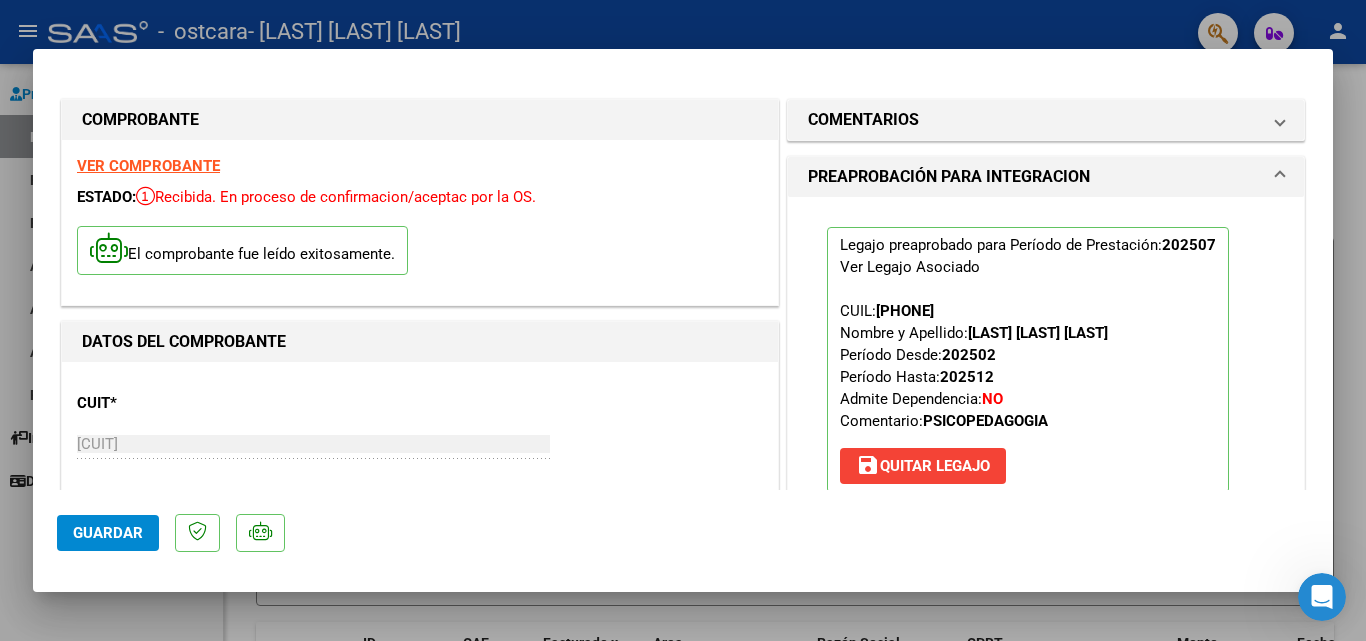 click on "VER COMPROBANTE" at bounding box center (148, 166) 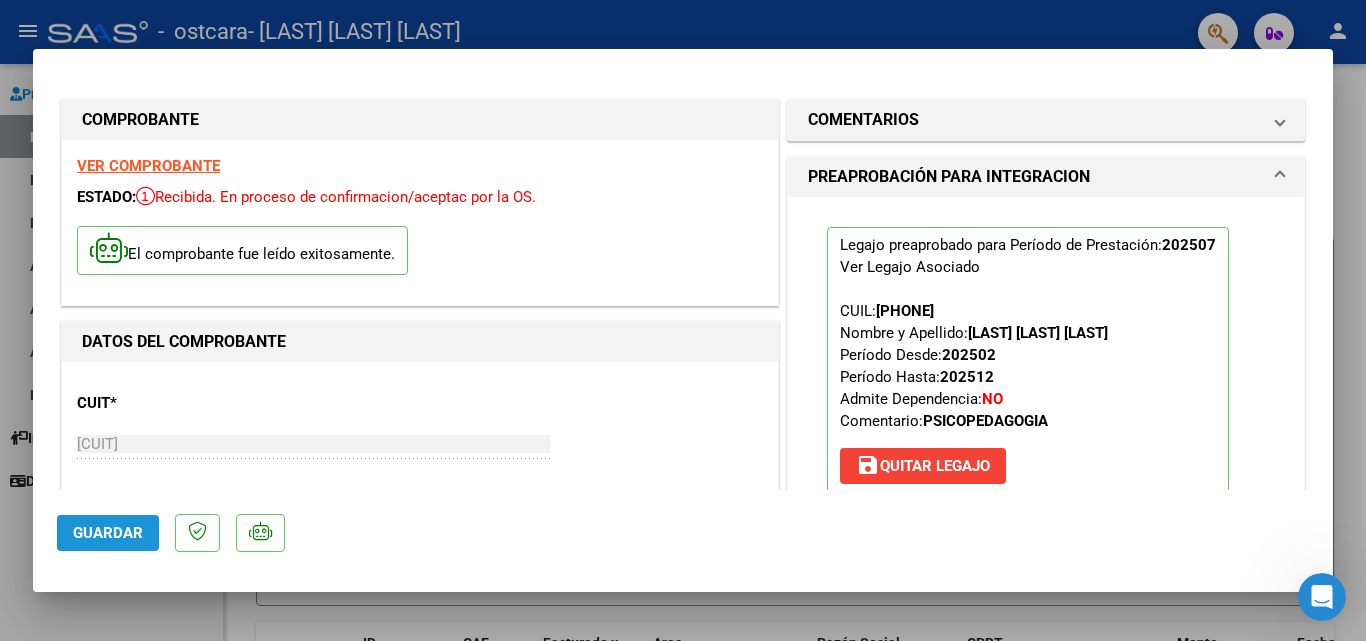 click on "Guardar" 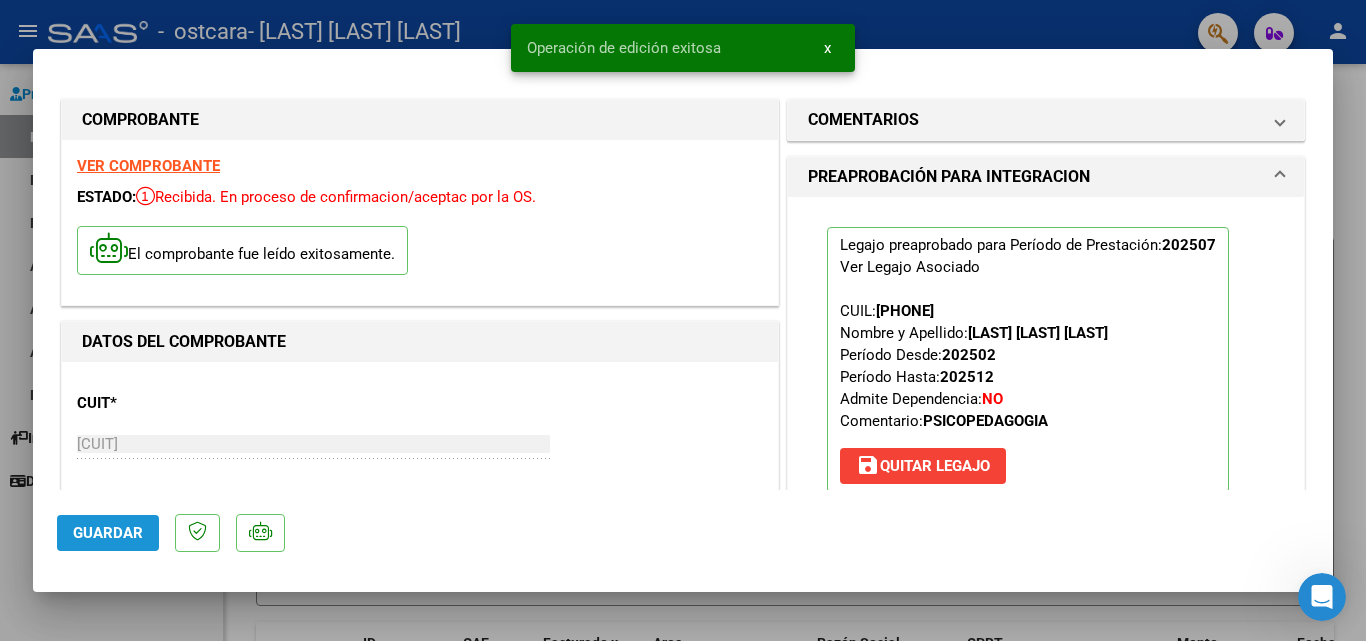click on "Guardar" 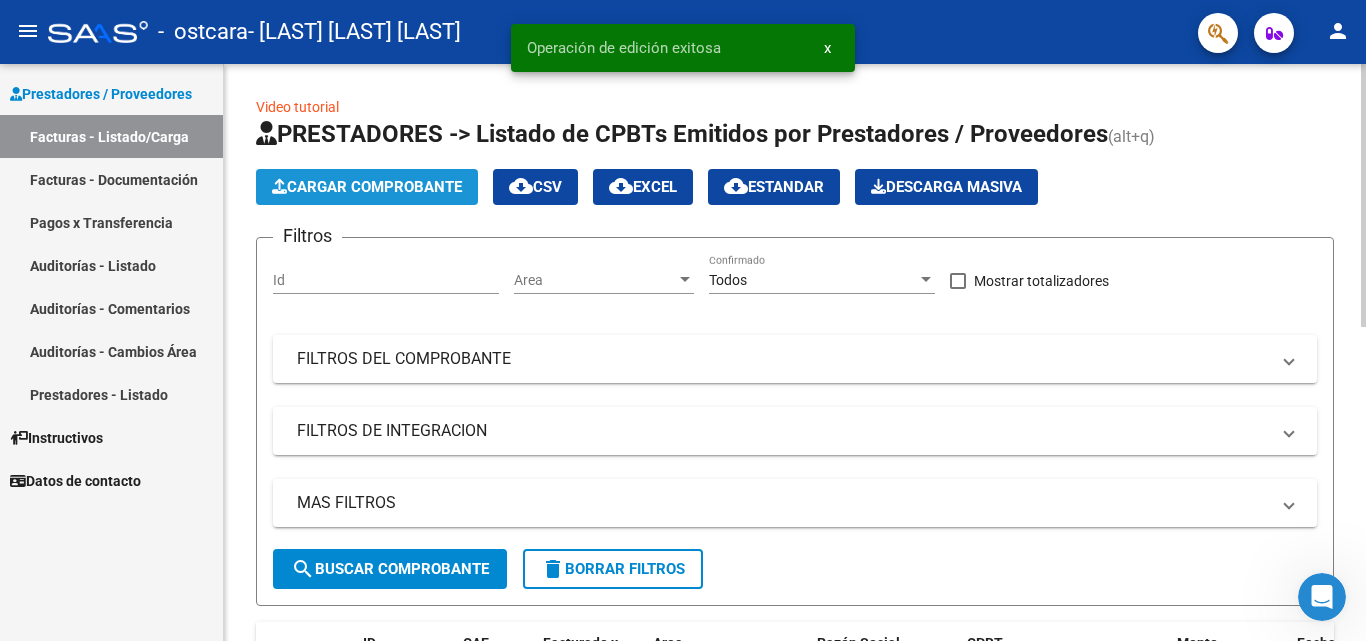 click on "Cargar Comprobante" 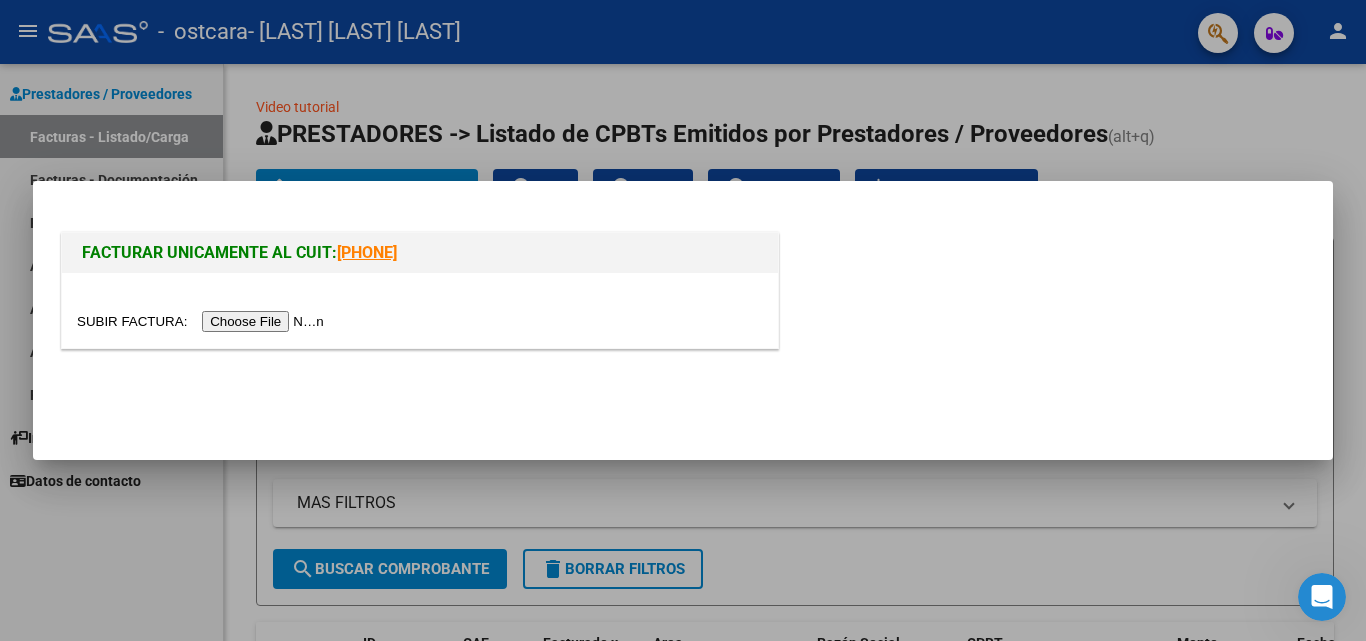 click at bounding box center (203, 321) 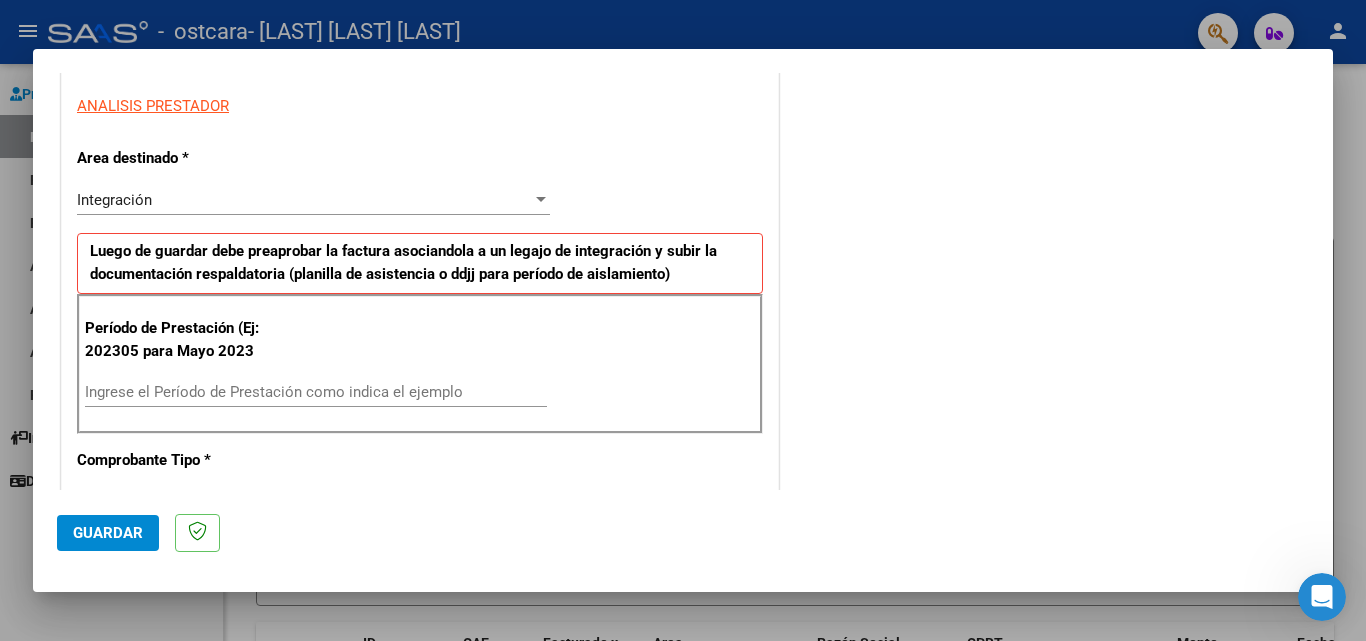 scroll, scrollTop: 400, scrollLeft: 0, axis: vertical 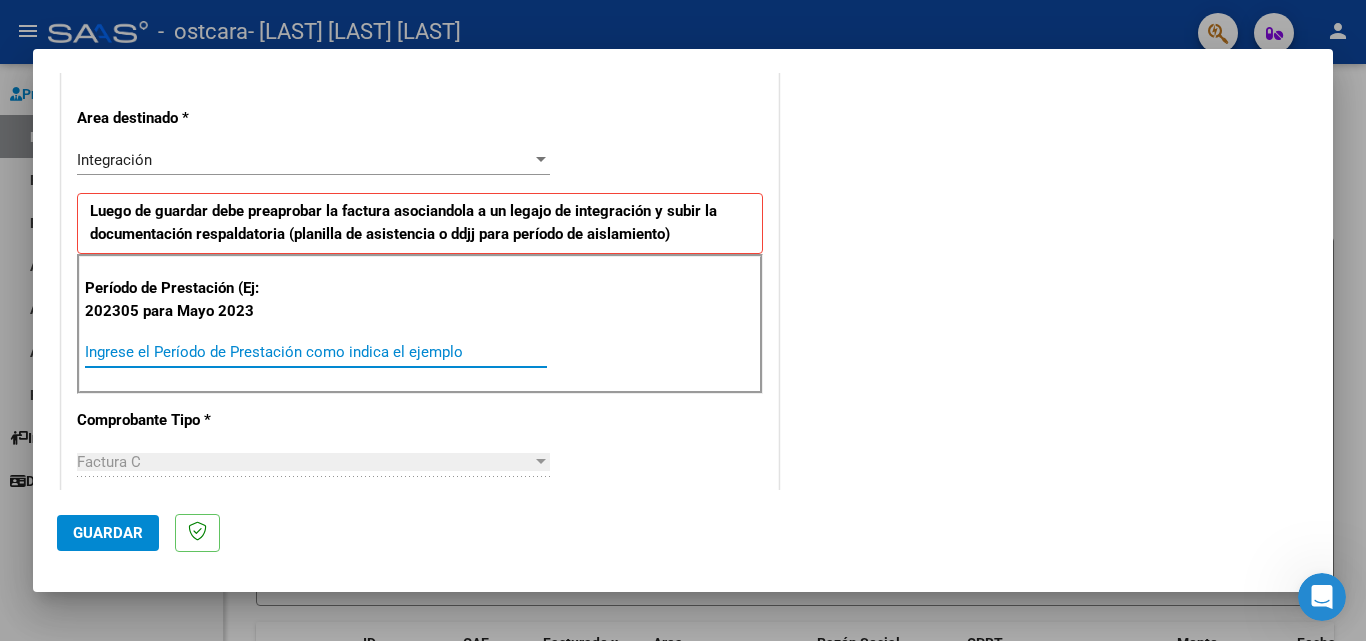 click on "Ingrese el Período de Prestación como indica el ejemplo" at bounding box center (316, 352) 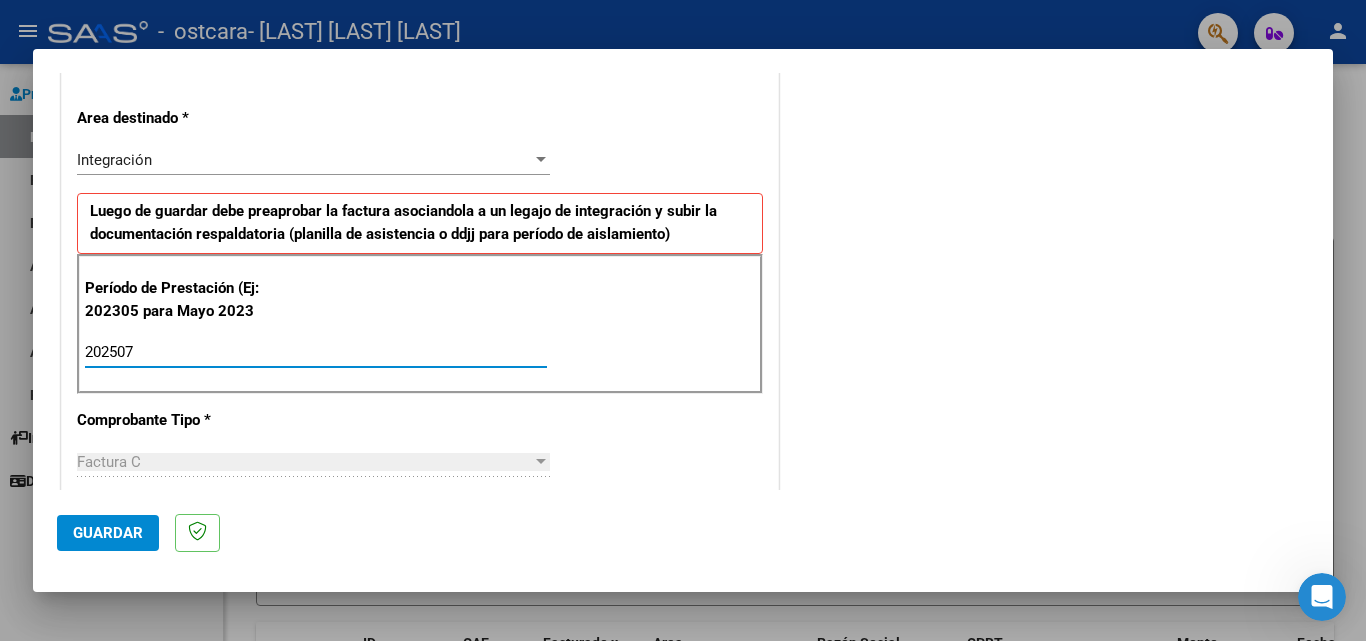 type on "202507" 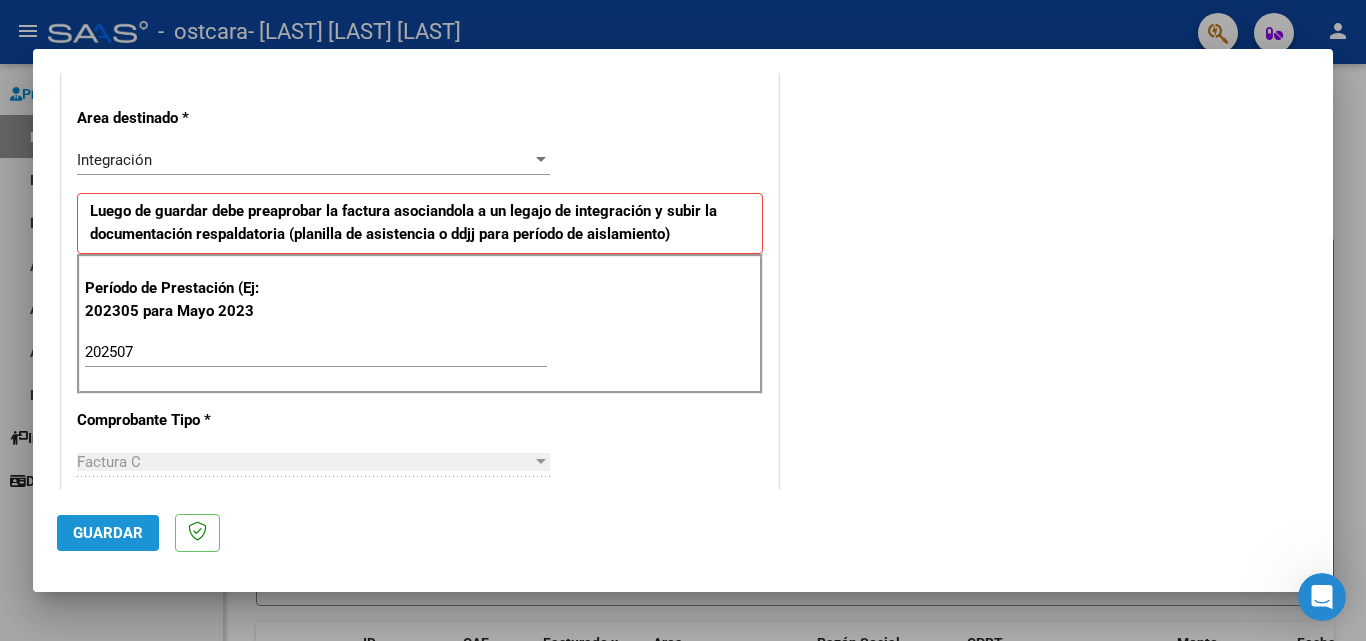 click on "Guardar" 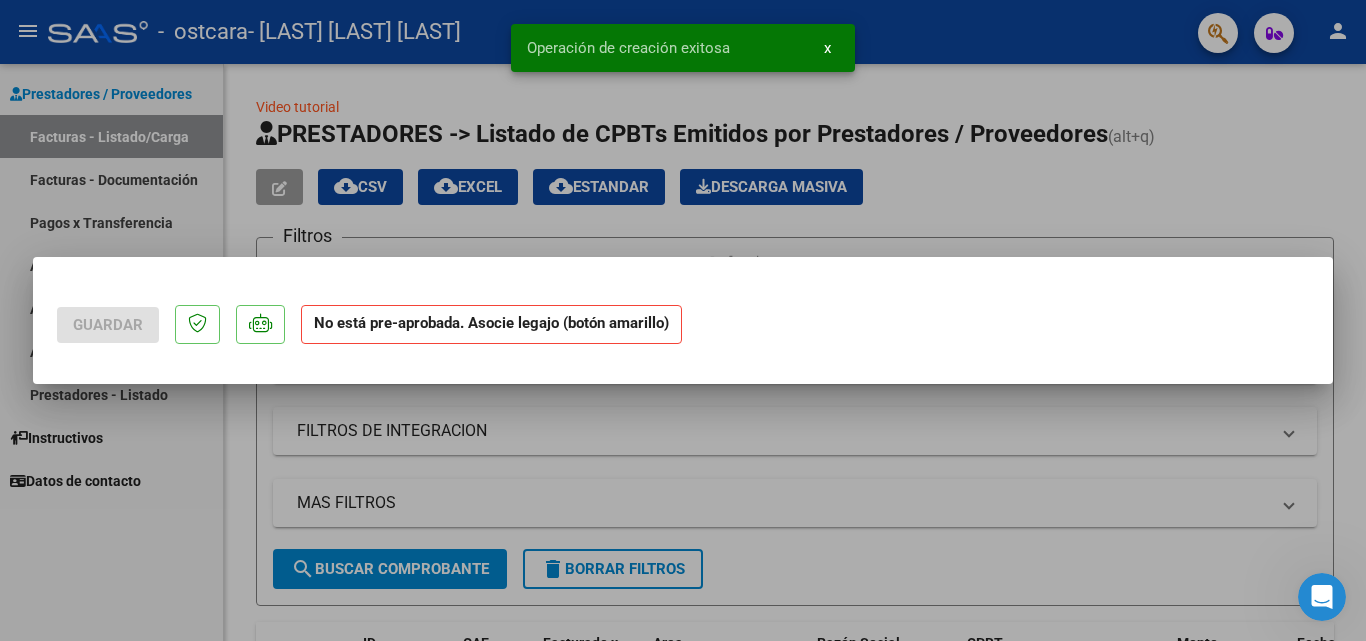 scroll, scrollTop: 0, scrollLeft: 0, axis: both 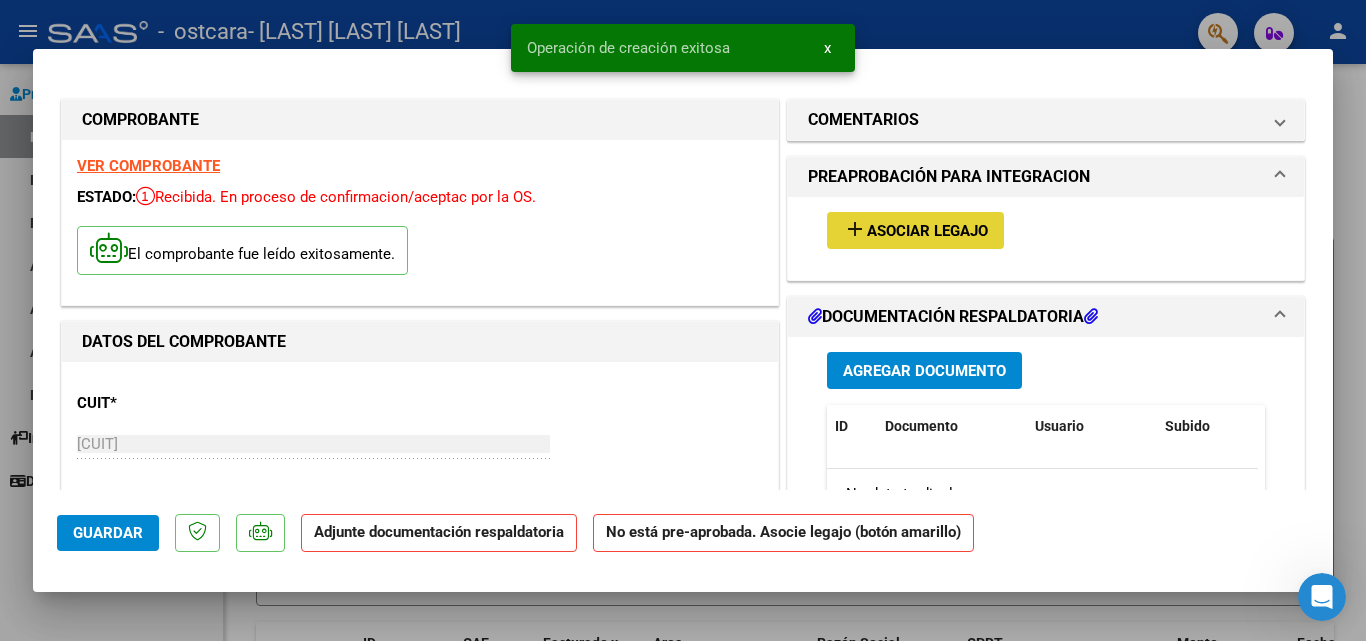 click on "Asociar Legajo" at bounding box center (927, 231) 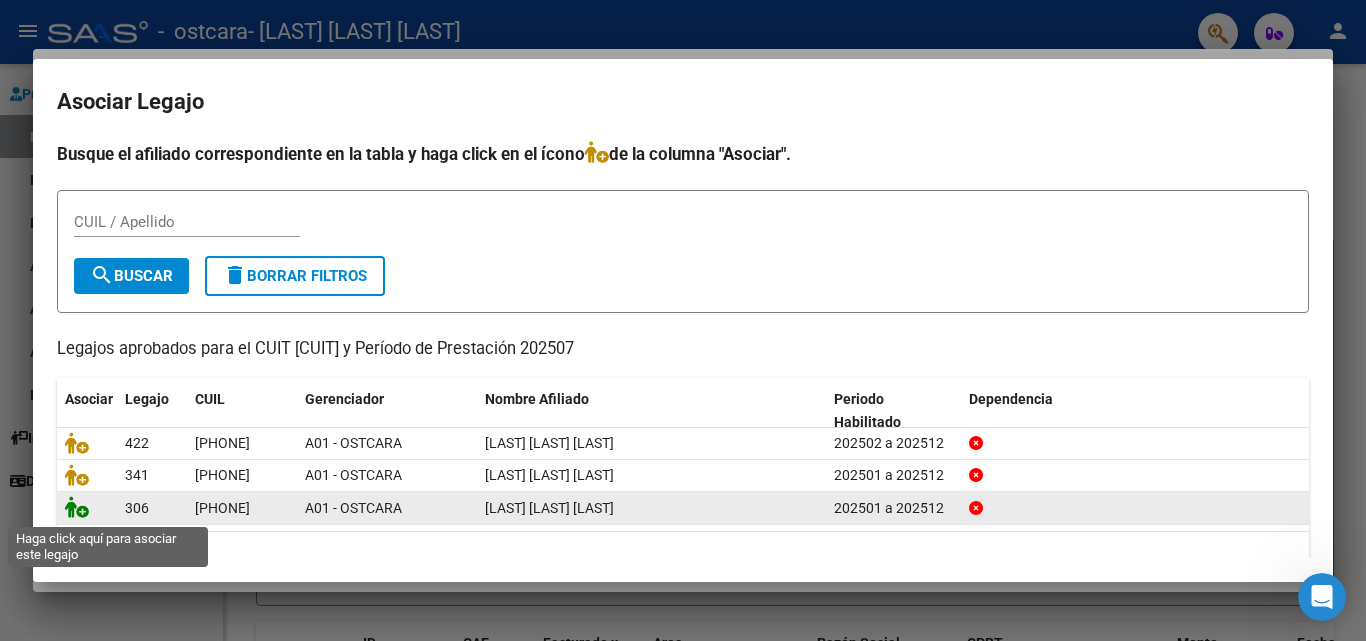 click 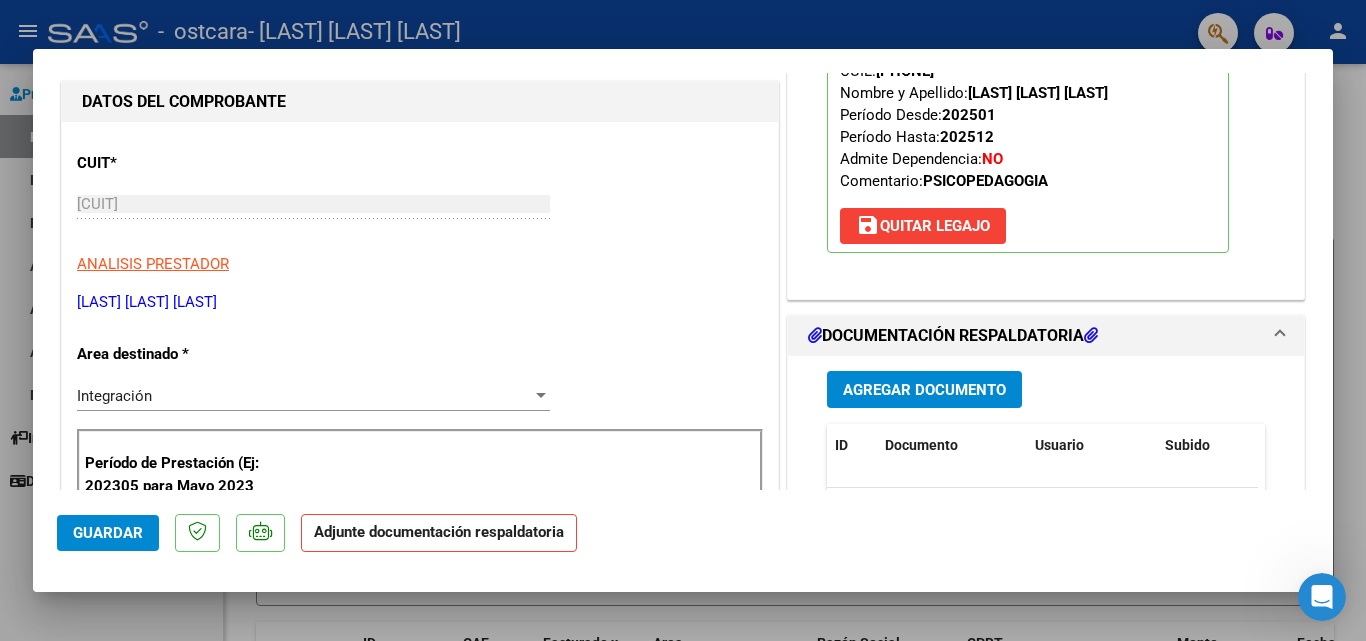 scroll, scrollTop: 280, scrollLeft: 0, axis: vertical 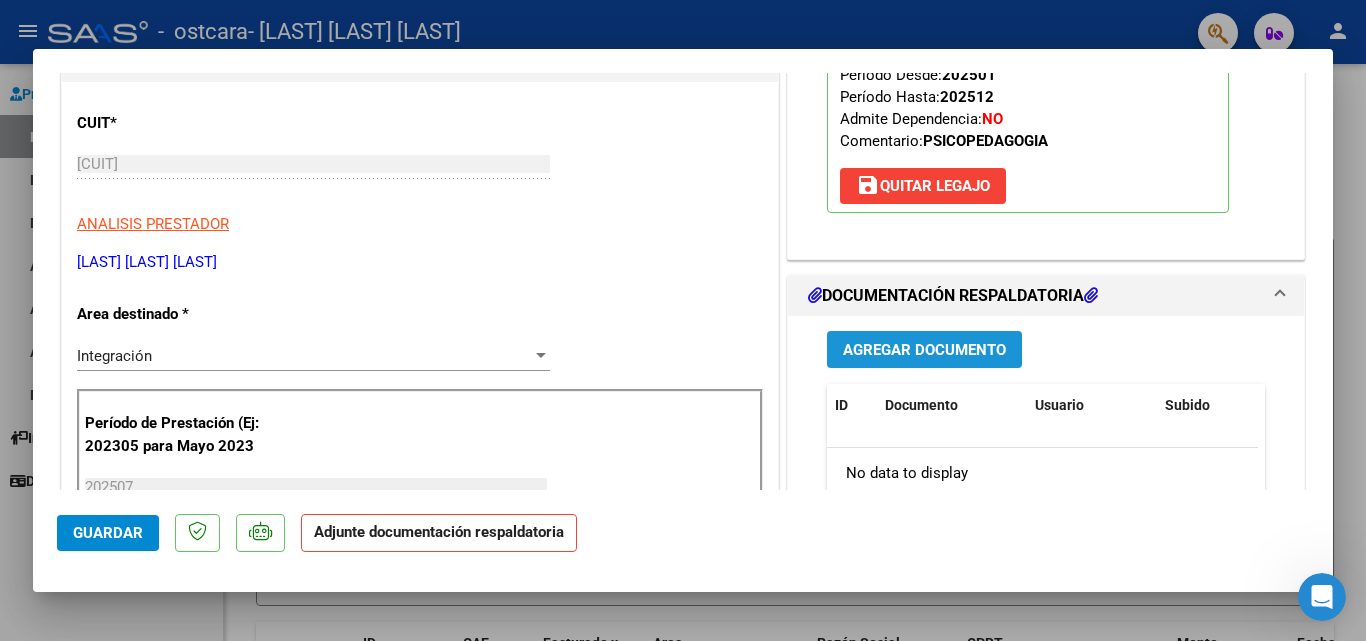 click on "Agregar Documento" at bounding box center (924, 350) 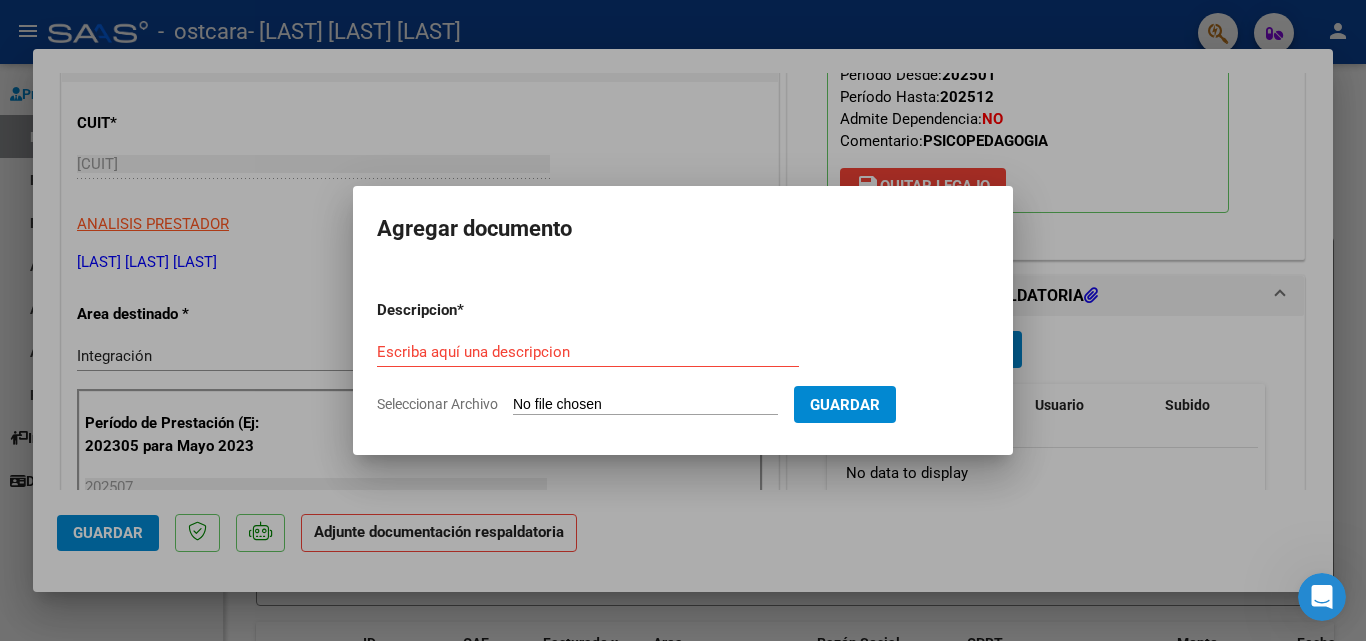 click on "Seleccionar Archivo" at bounding box center (645, 405) 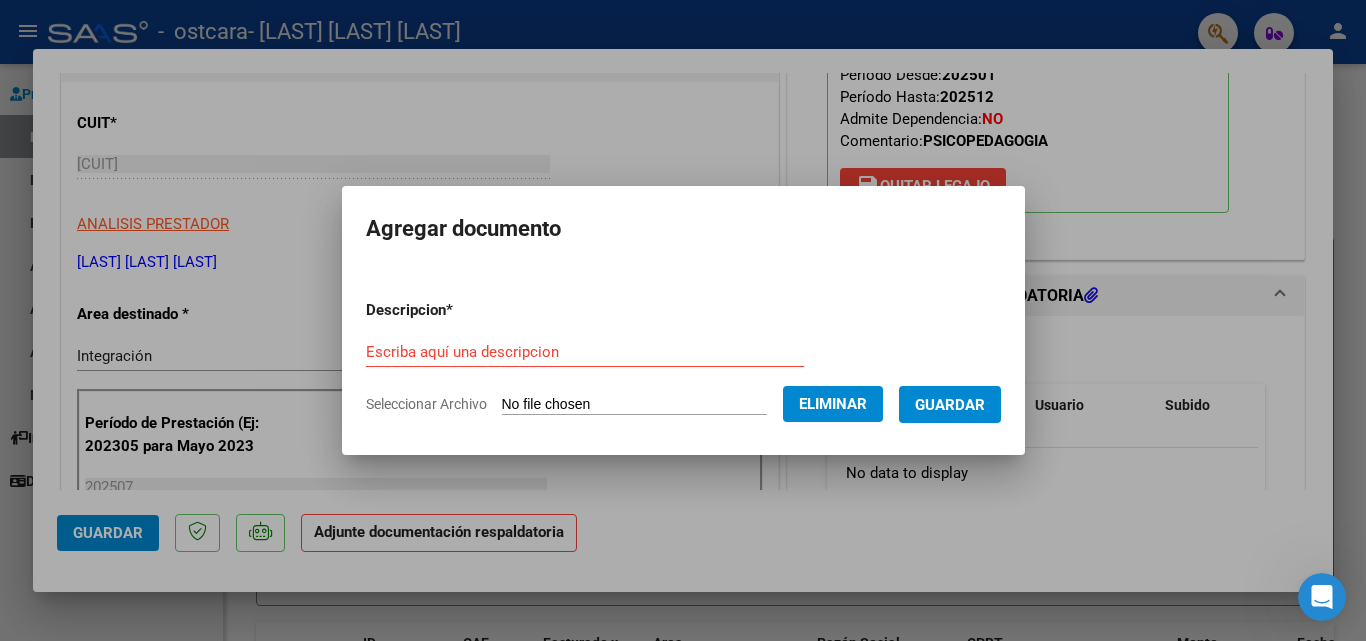 click on "Descripcion  *   Escriba aquí una descripcion  Seleccionar Archivo Eliminar Guardar" at bounding box center (683, 357) 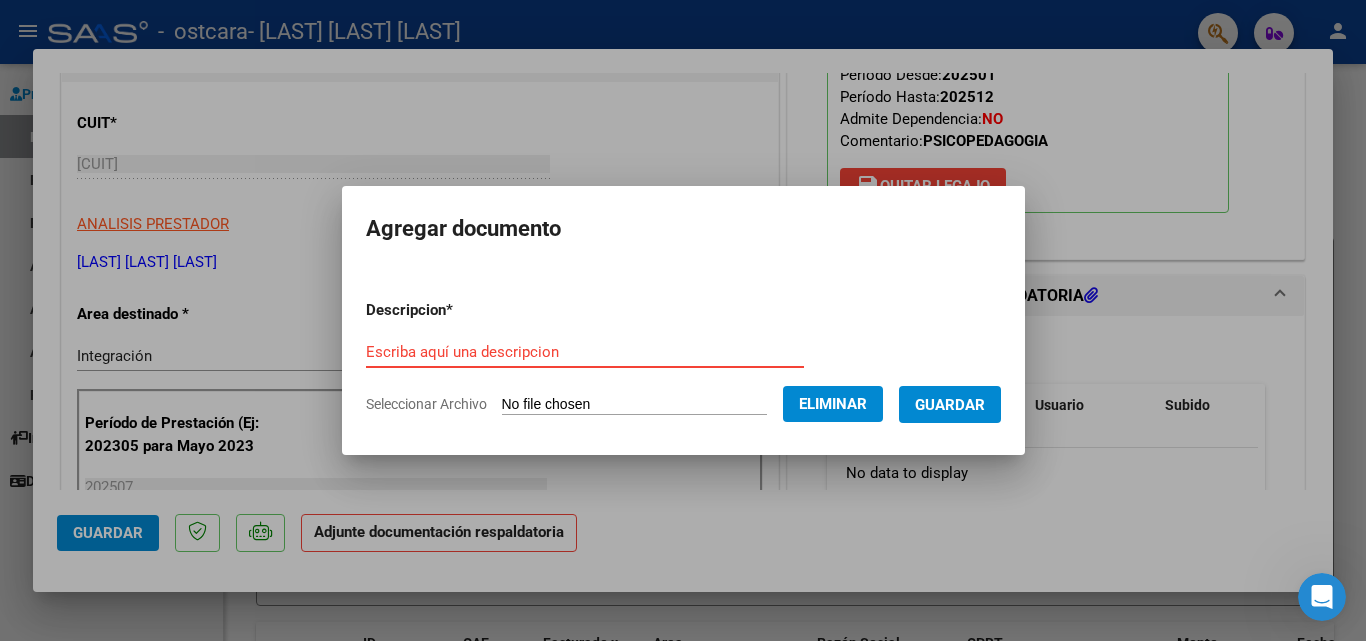 click on "Escriba aquí una descripcion" at bounding box center [585, 352] 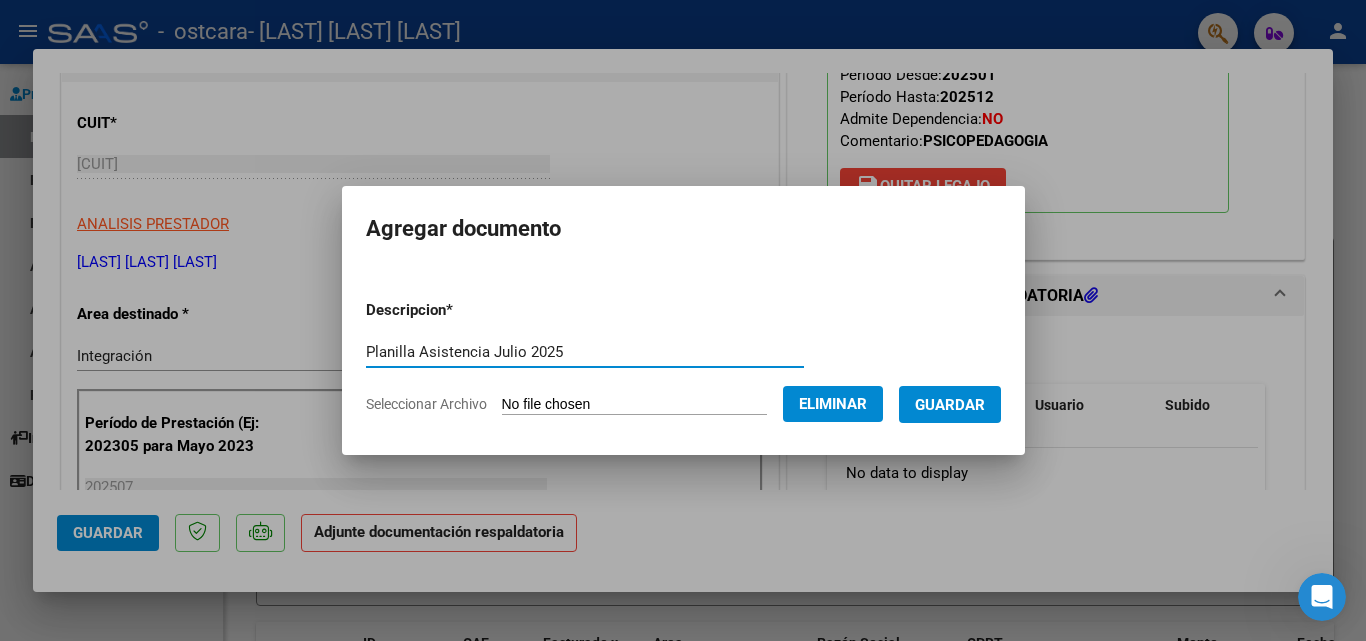 type on "Planilla Asistencia Julio 2025" 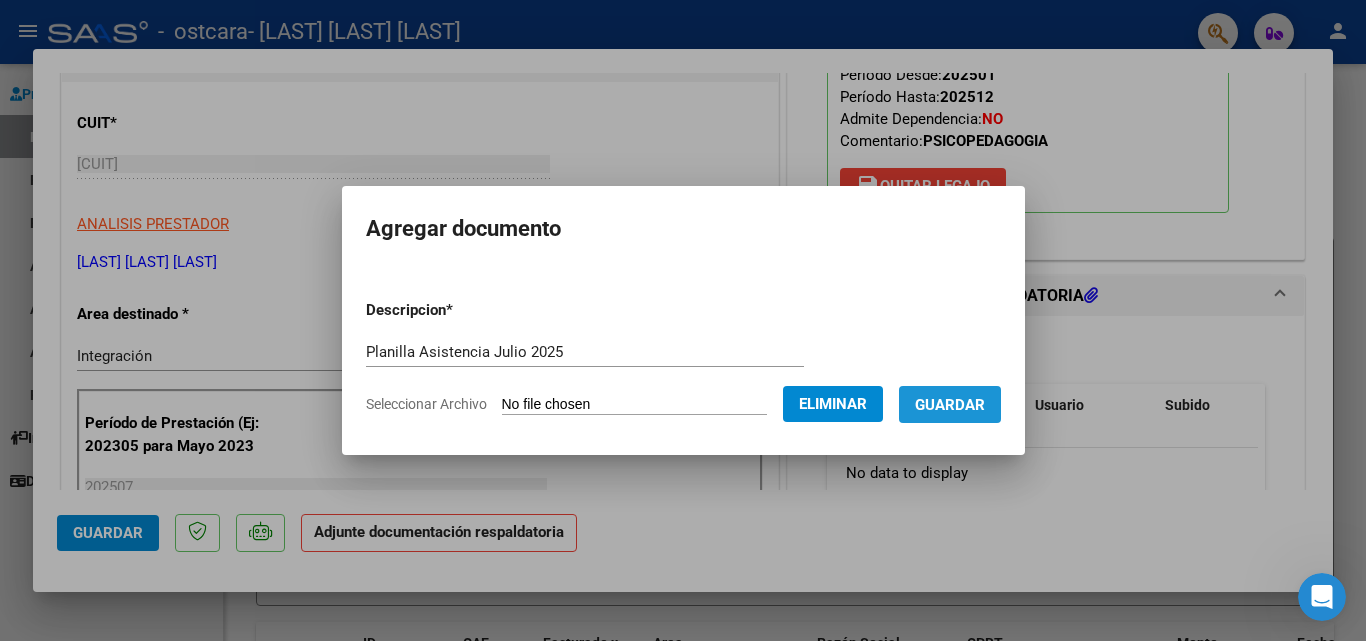 click on "Guardar" at bounding box center [950, 404] 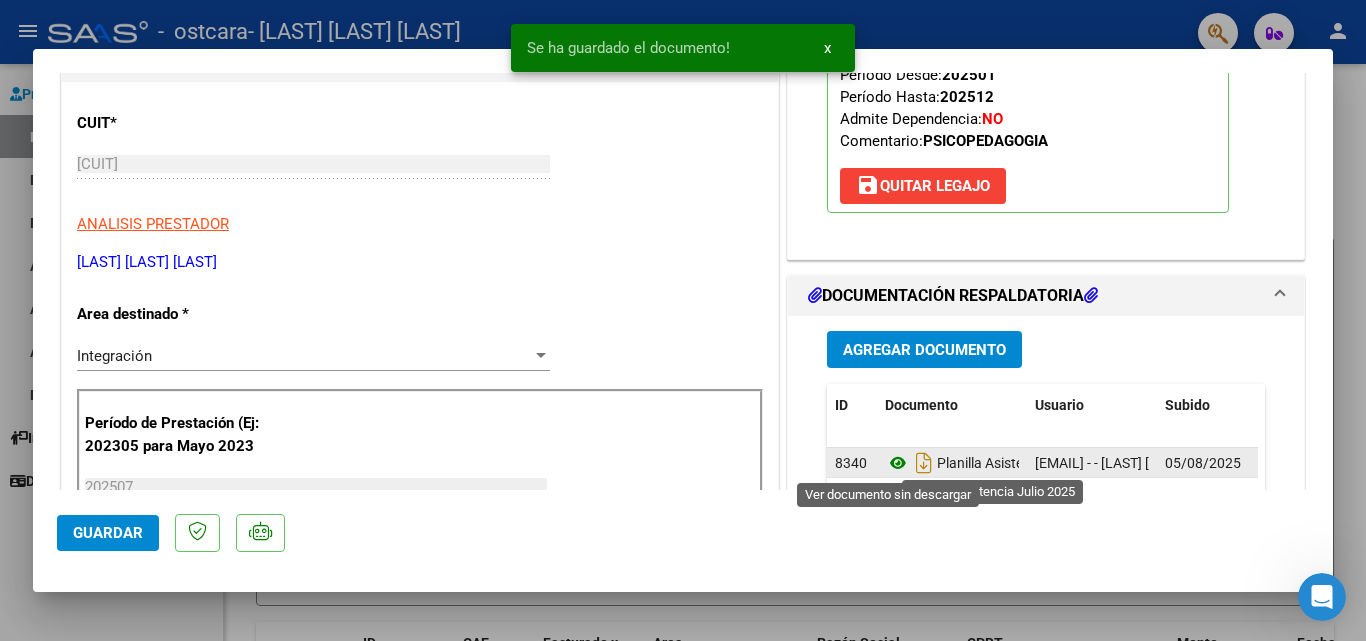 click 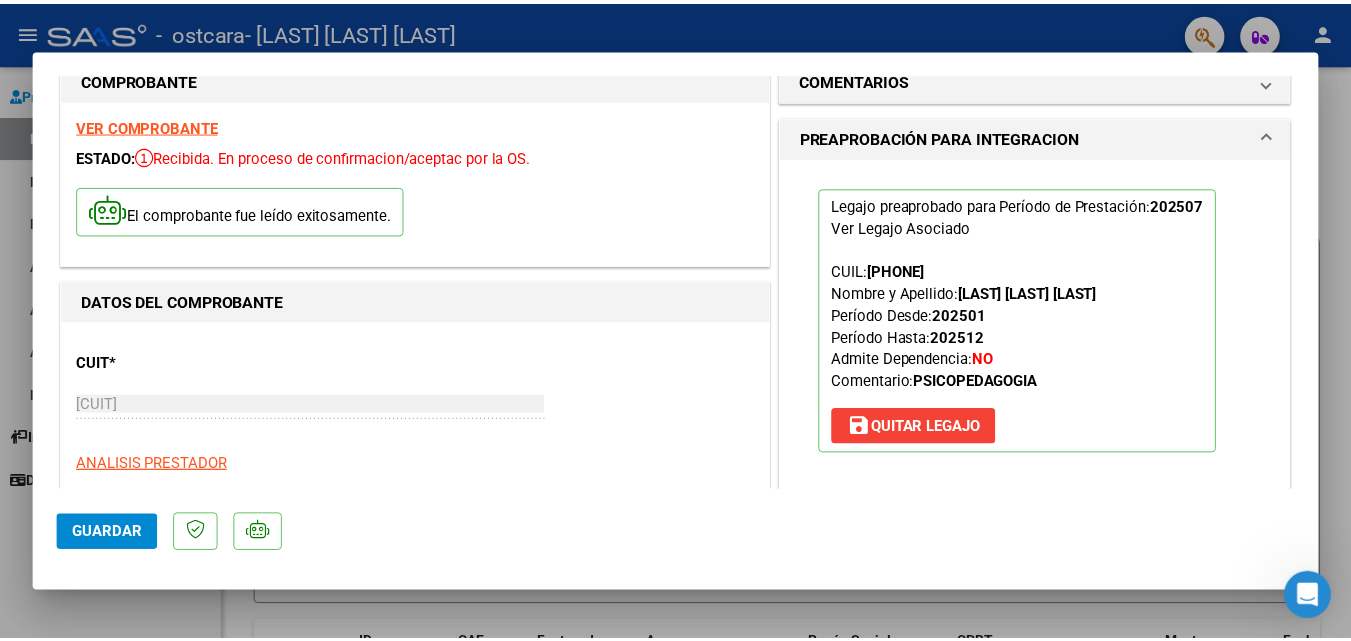 scroll, scrollTop: 0, scrollLeft: 0, axis: both 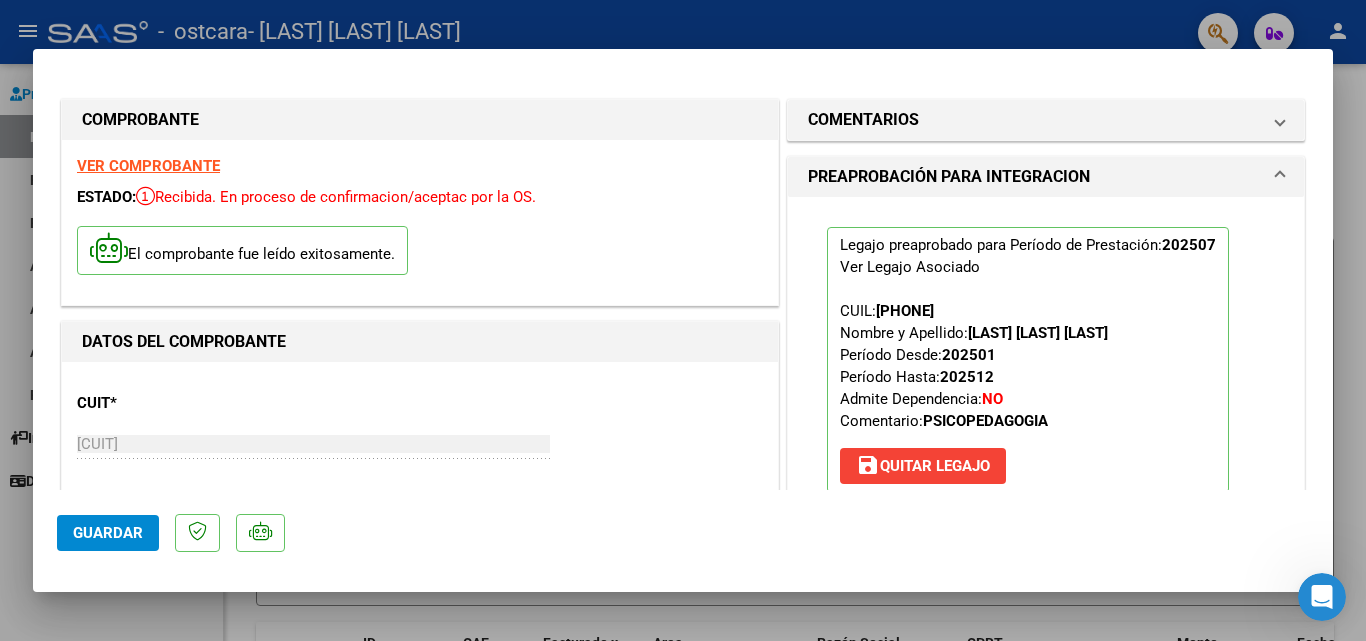 click on "VER COMPROBANTE" at bounding box center (148, 166) 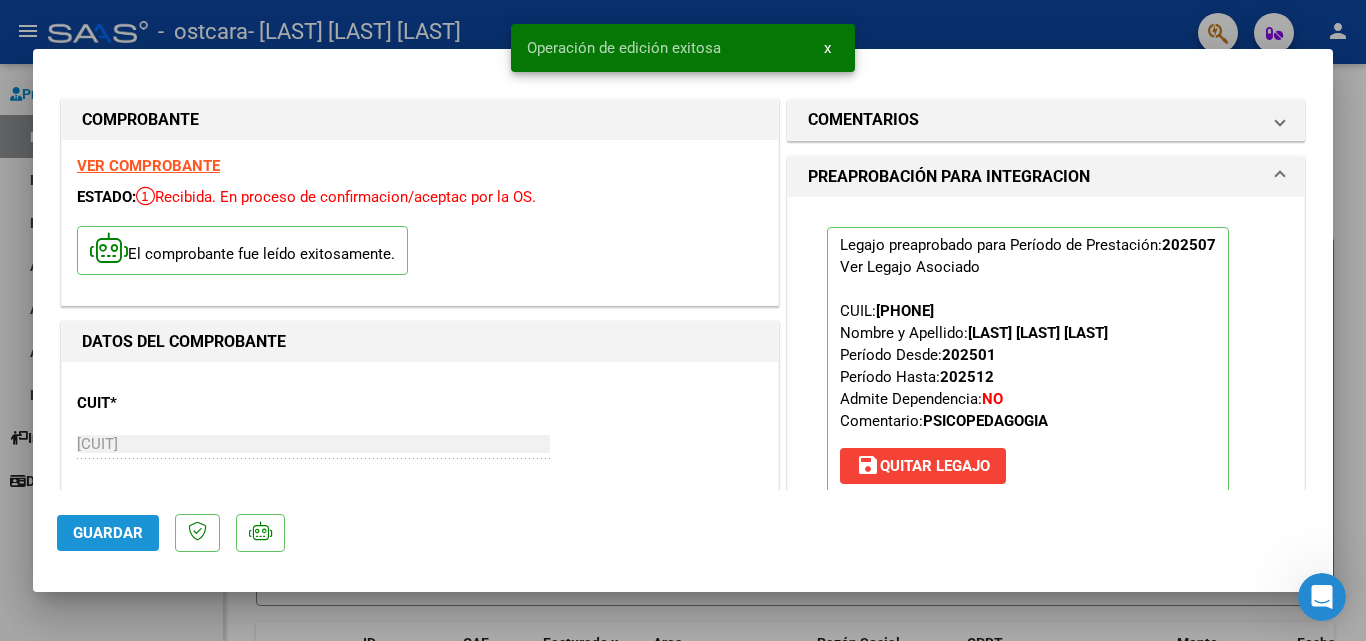 click on "Guardar" 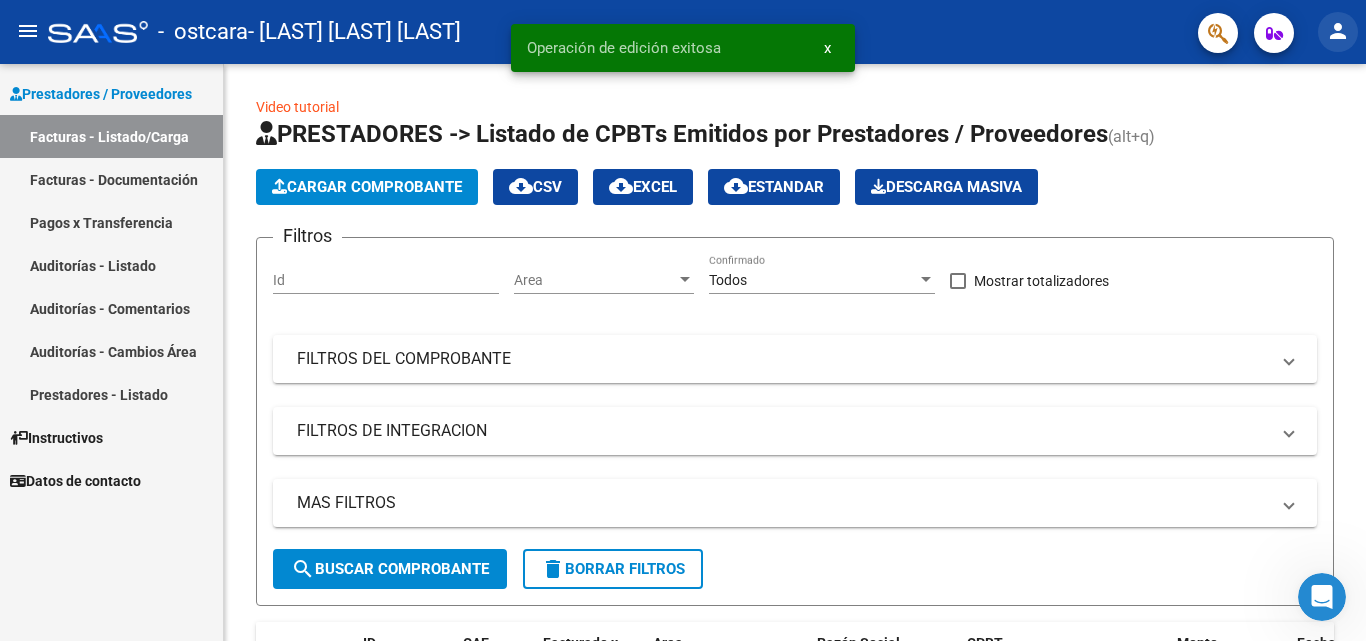 click on "person" 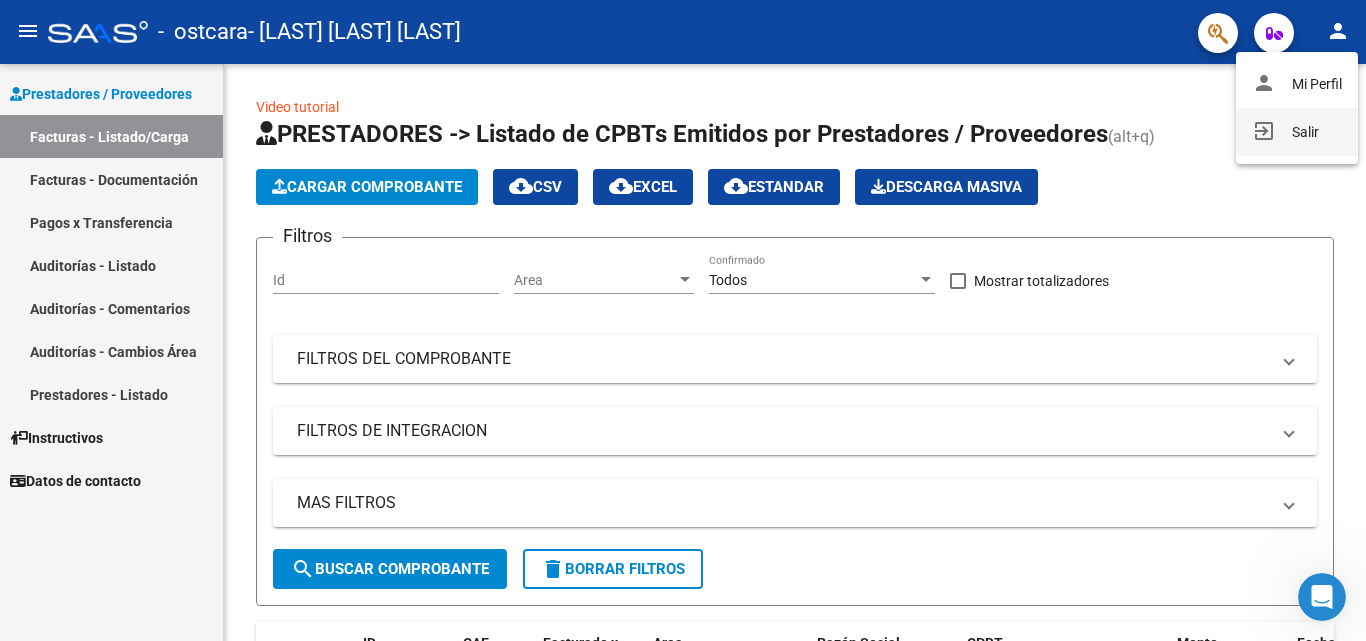 click on "exit_to_app  Salir" at bounding box center (1297, 132) 